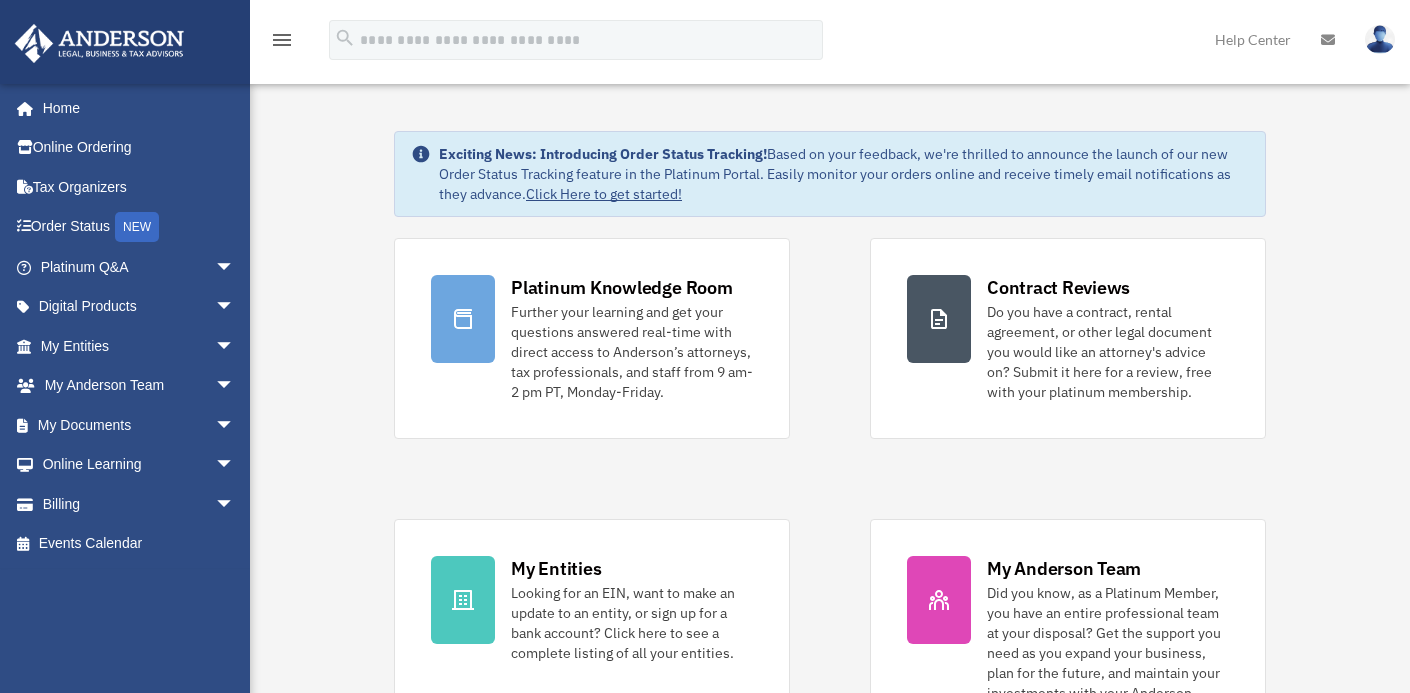 scroll, scrollTop: 0, scrollLeft: 0, axis: both 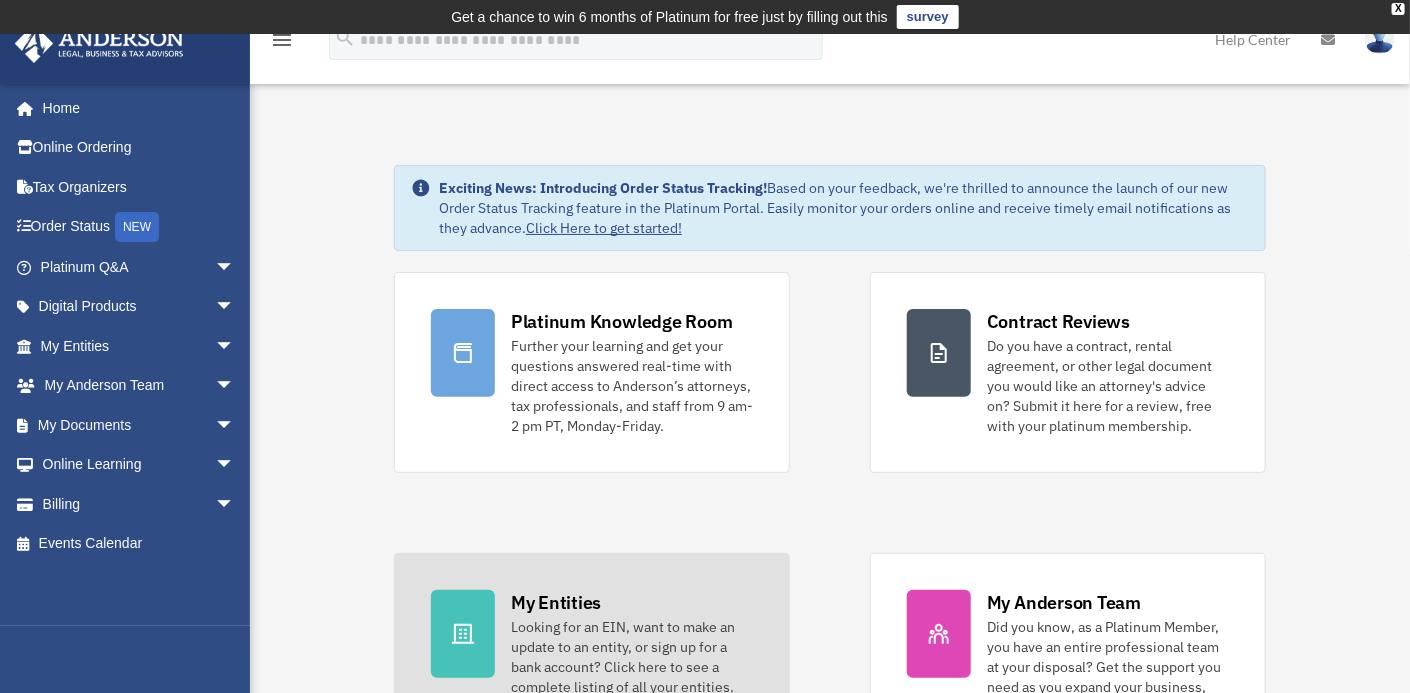 click on "My Entities" at bounding box center (556, 602) 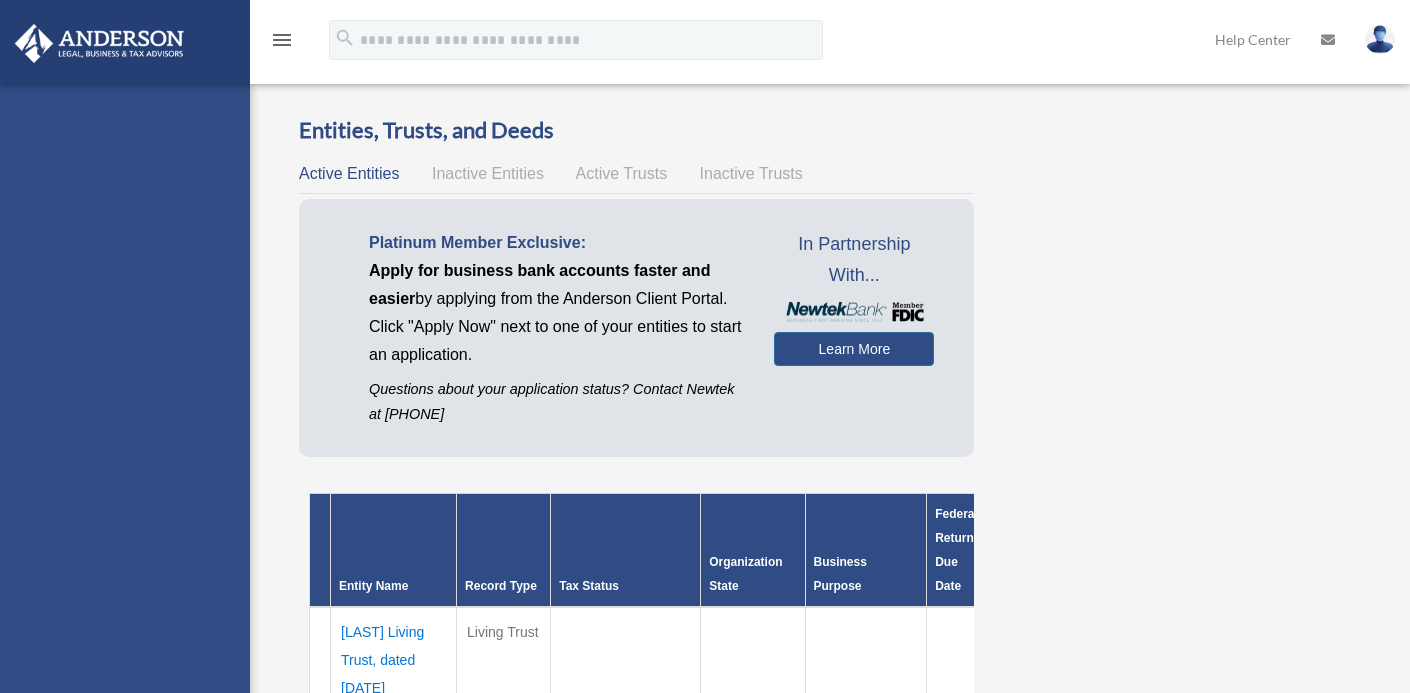 scroll, scrollTop: 0, scrollLeft: 0, axis: both 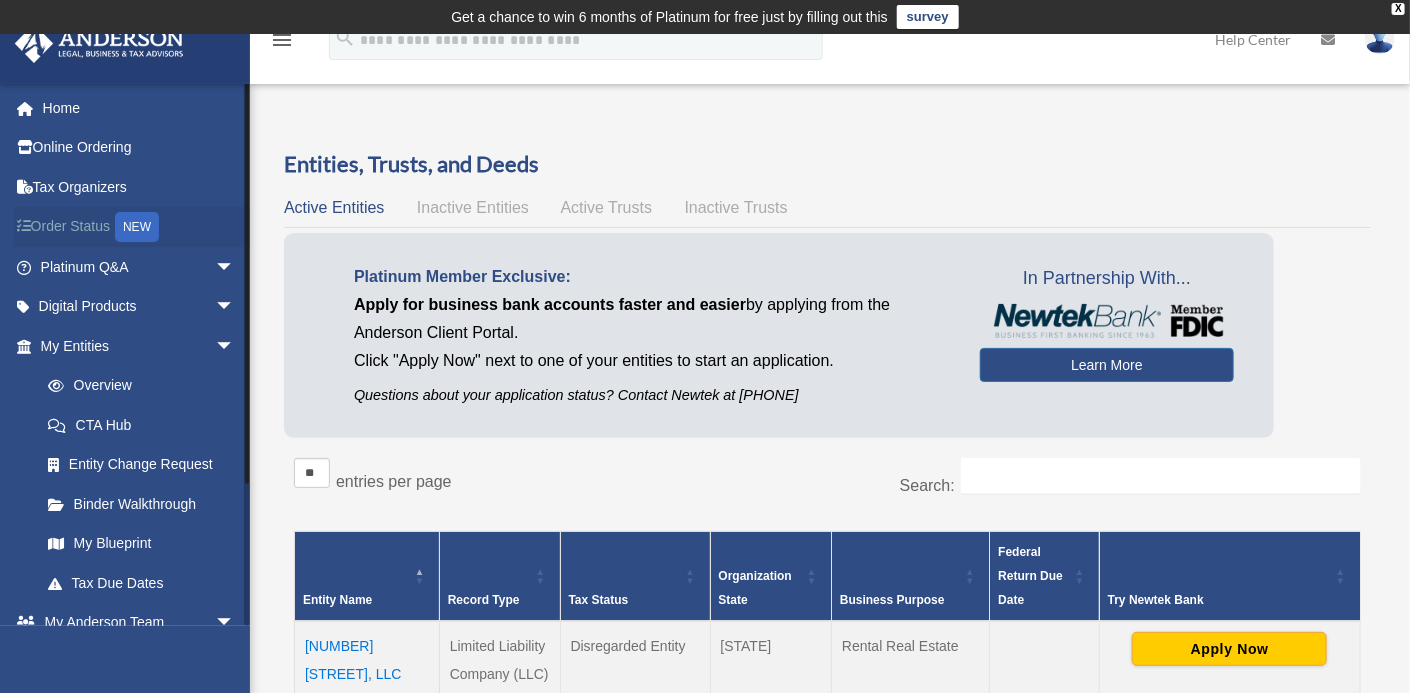 click on "Order Status  NEW" at bounding box center (139, 227) 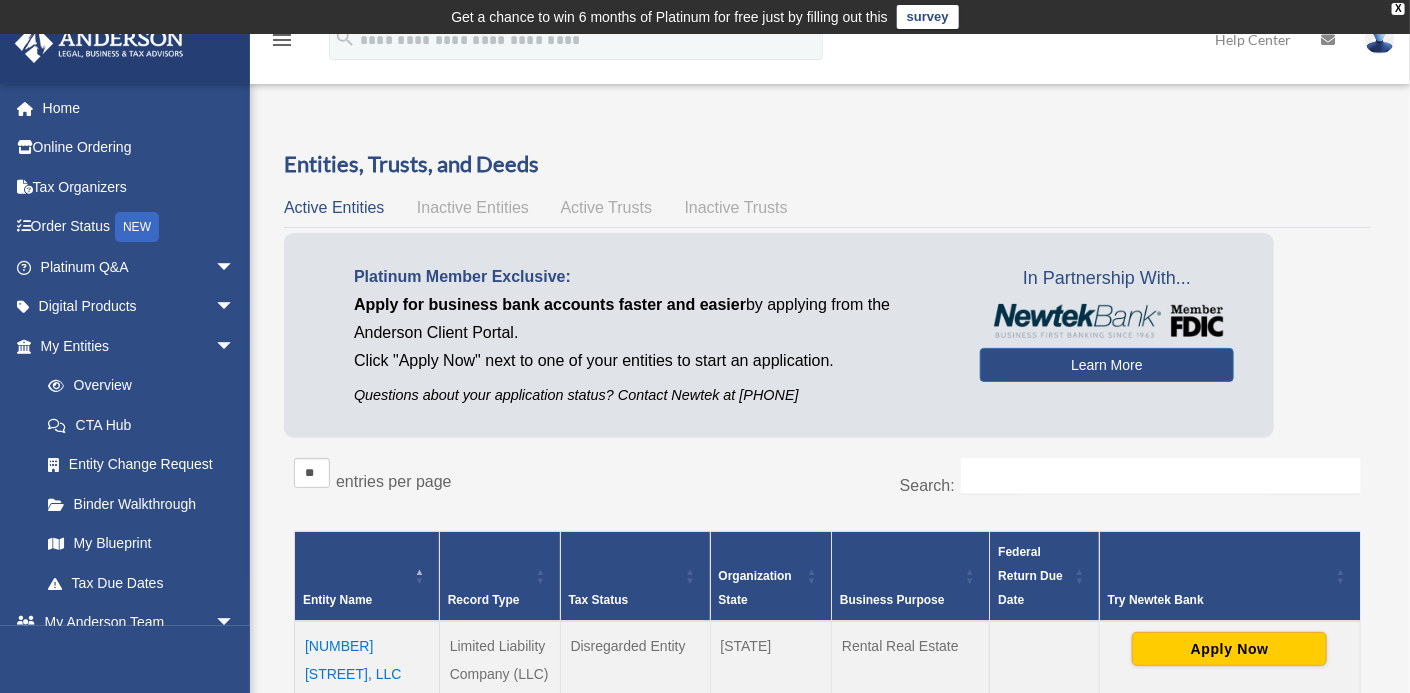 scroll, scrollTop: 933, scrollLeft: 0, axis: vertical 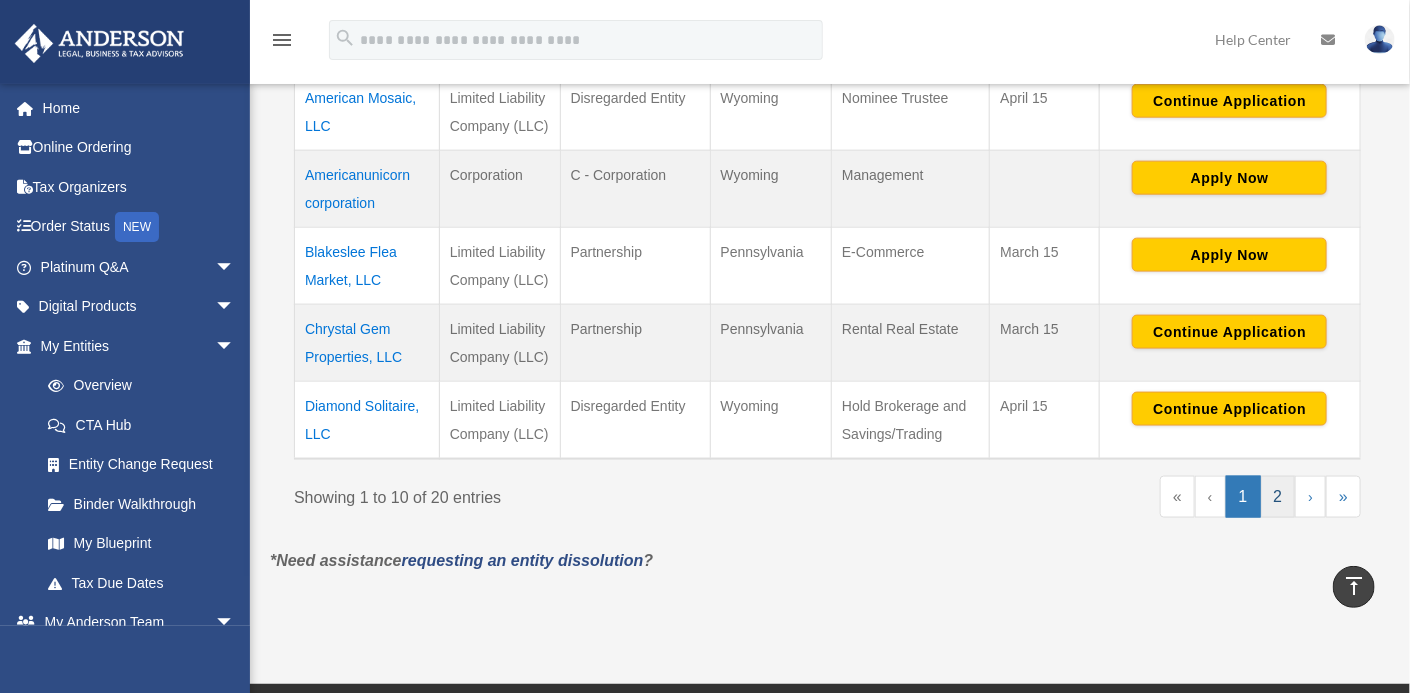 click on "2" at bounding box center [1278, 497] 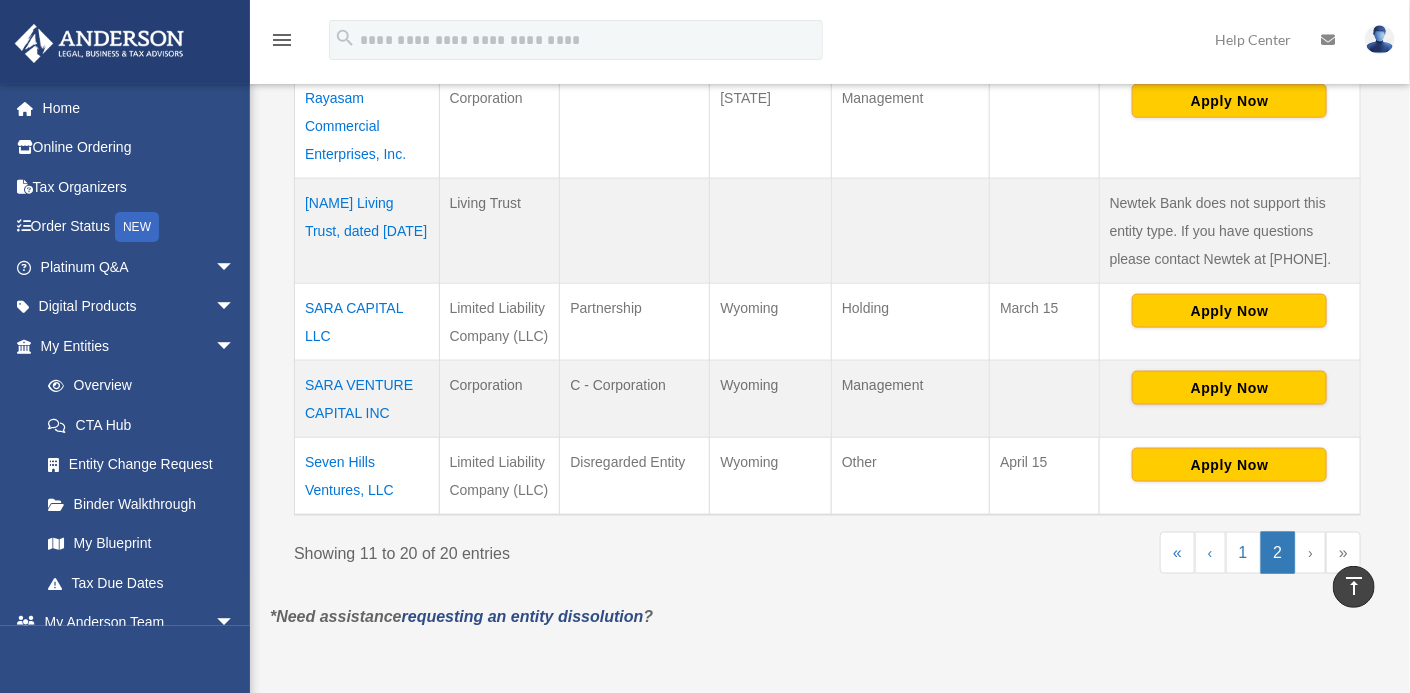 click on "Seven Hills Ventures, LLC" at bounding box center [367, 477] 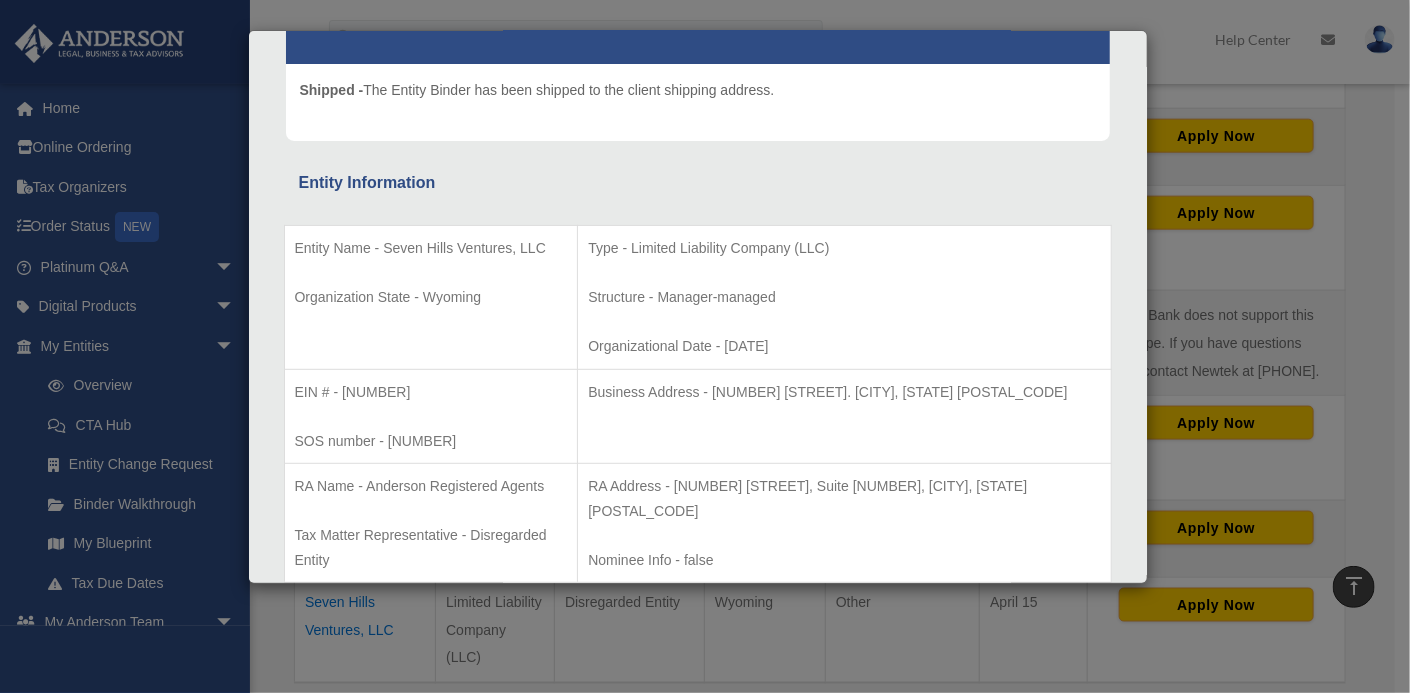 scroll, scrollTop: 318, scrollLeft: 0, axis: vertical 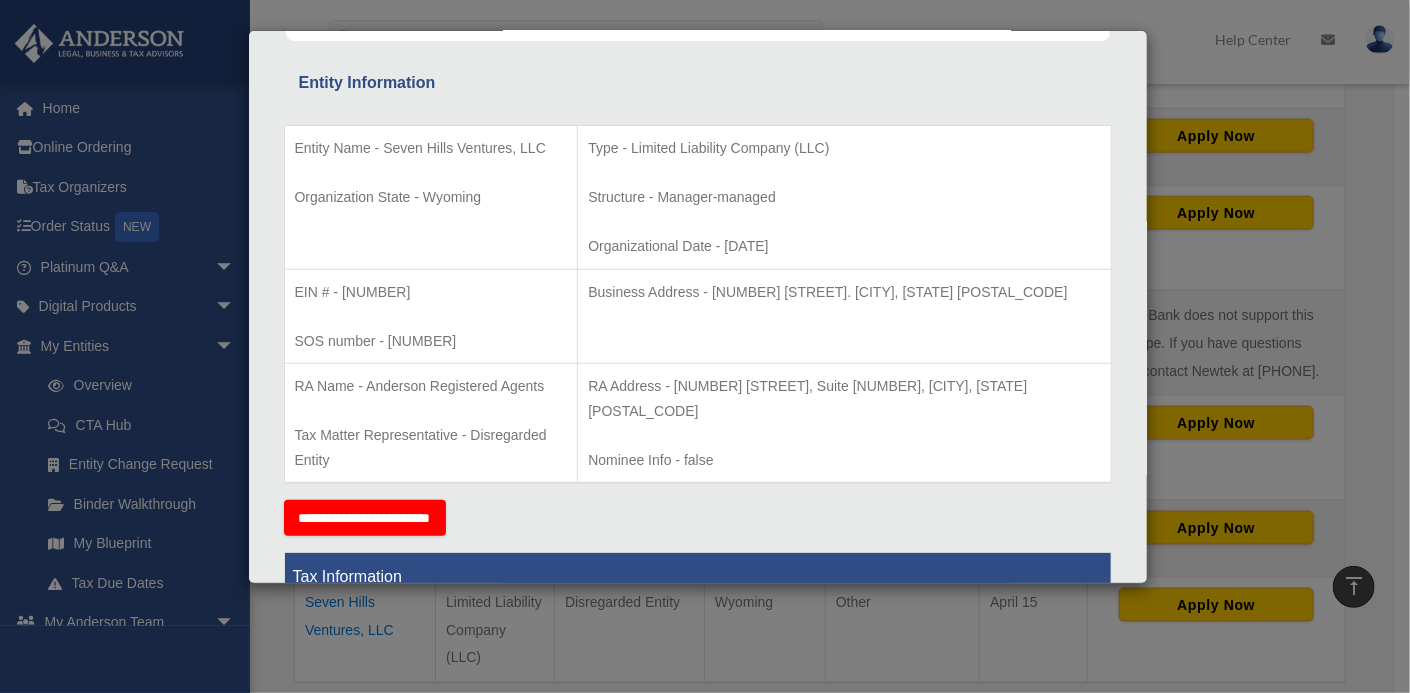 click on "Details
×
Articles Sent" at bounding box center [698, 307] 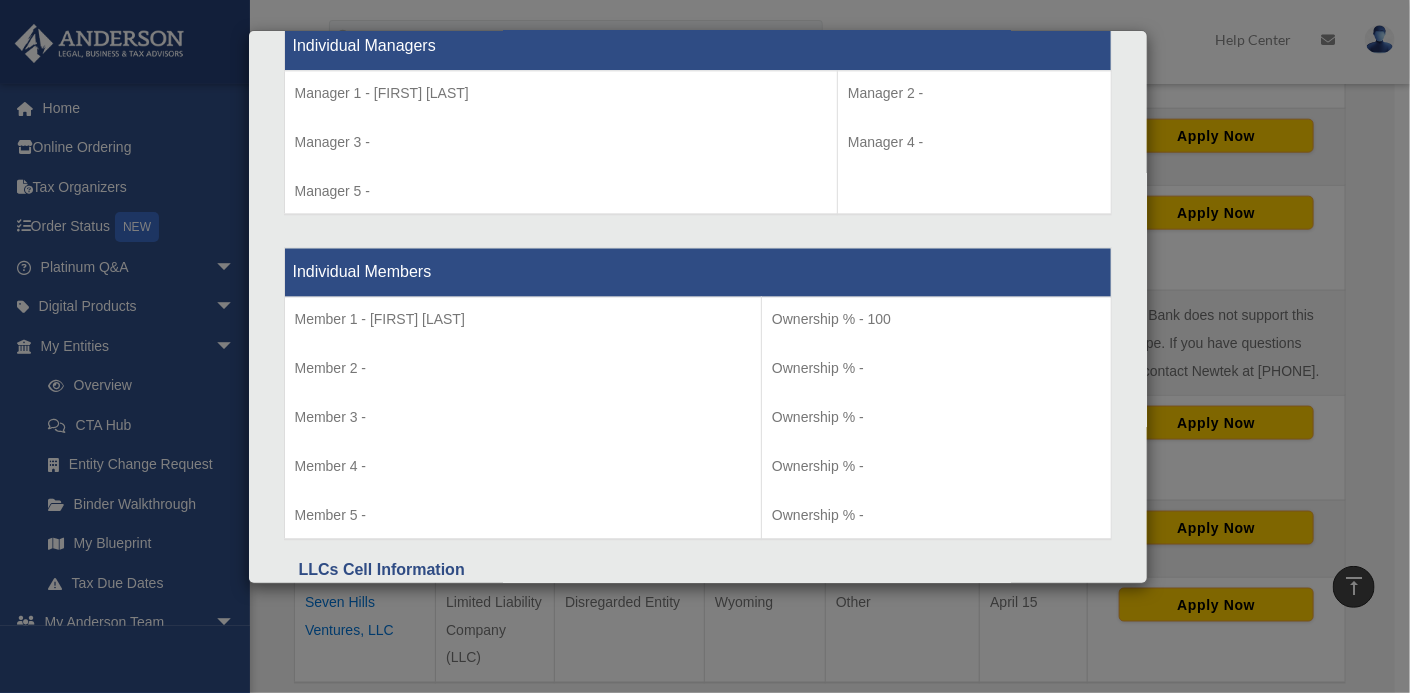 scroll, scrollTop: 2047, scrollLeft: 0, axis: vertical 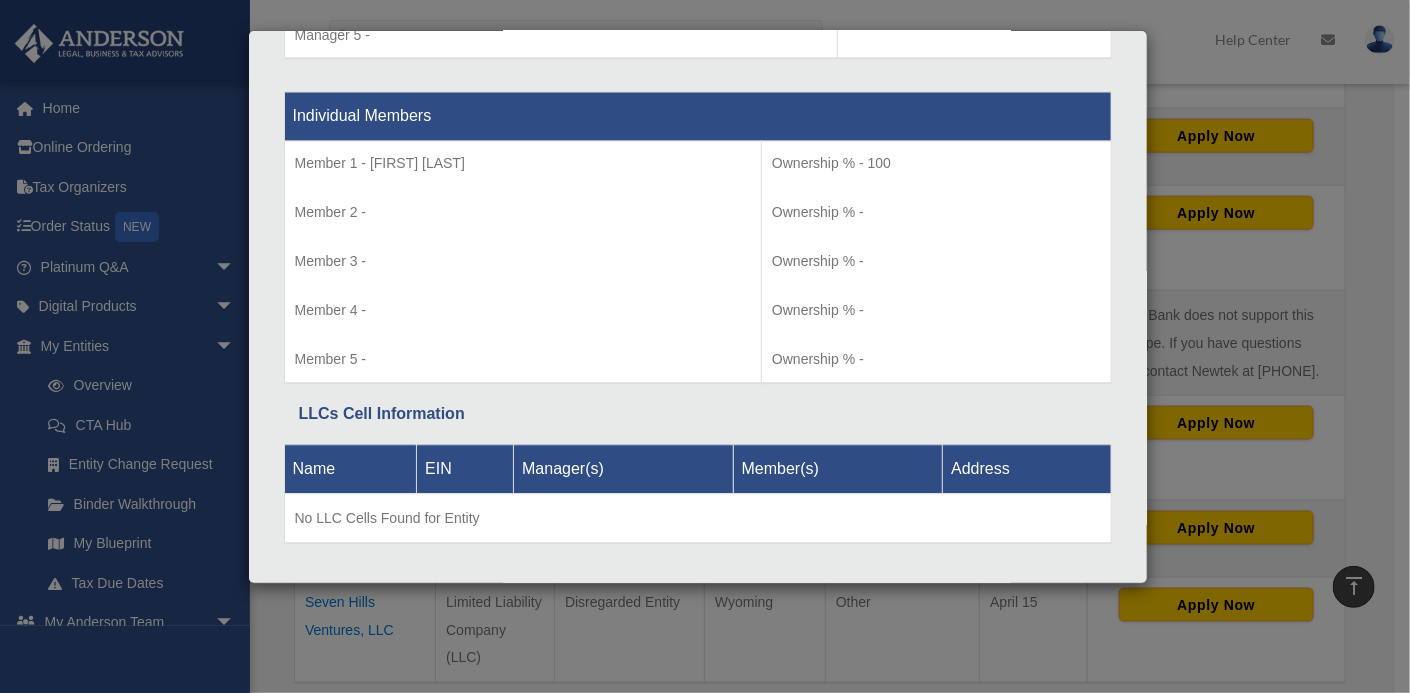click at bounding box center [698, 597] 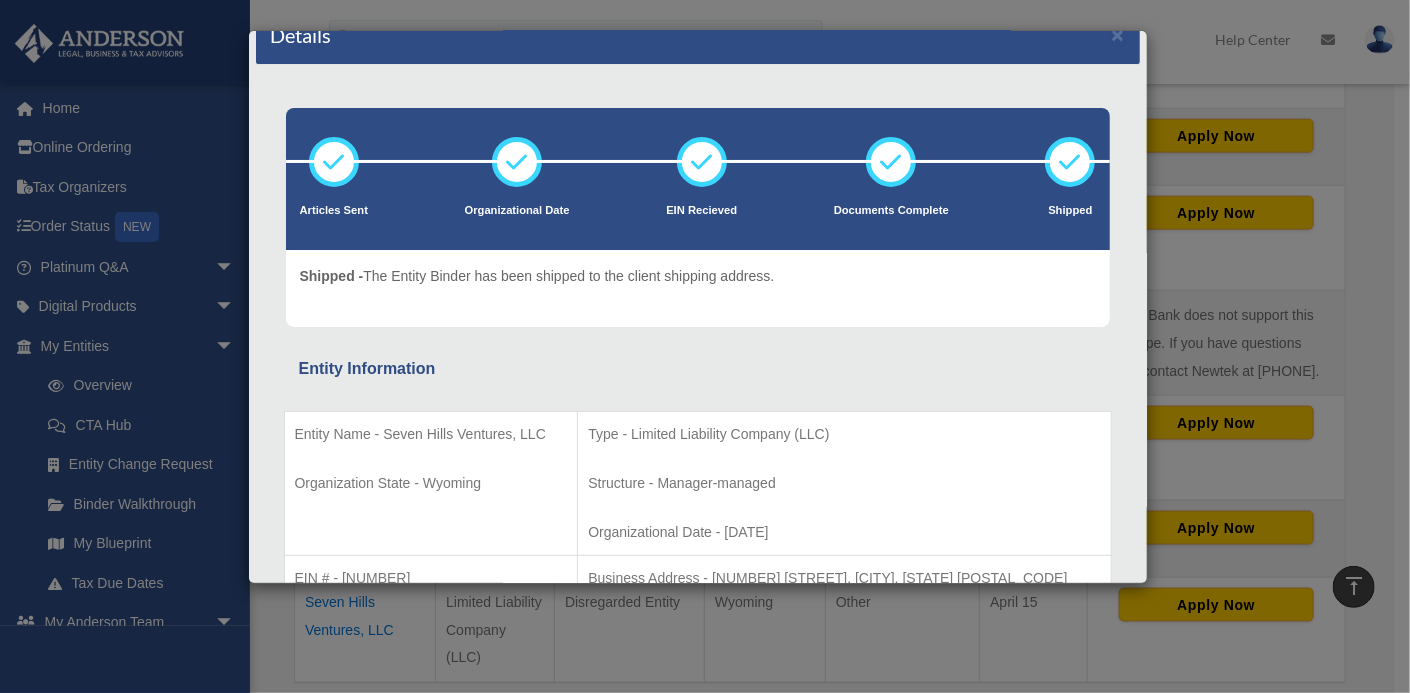 scroll, scrollTop: 0, scrollLeft: 0, axis: both 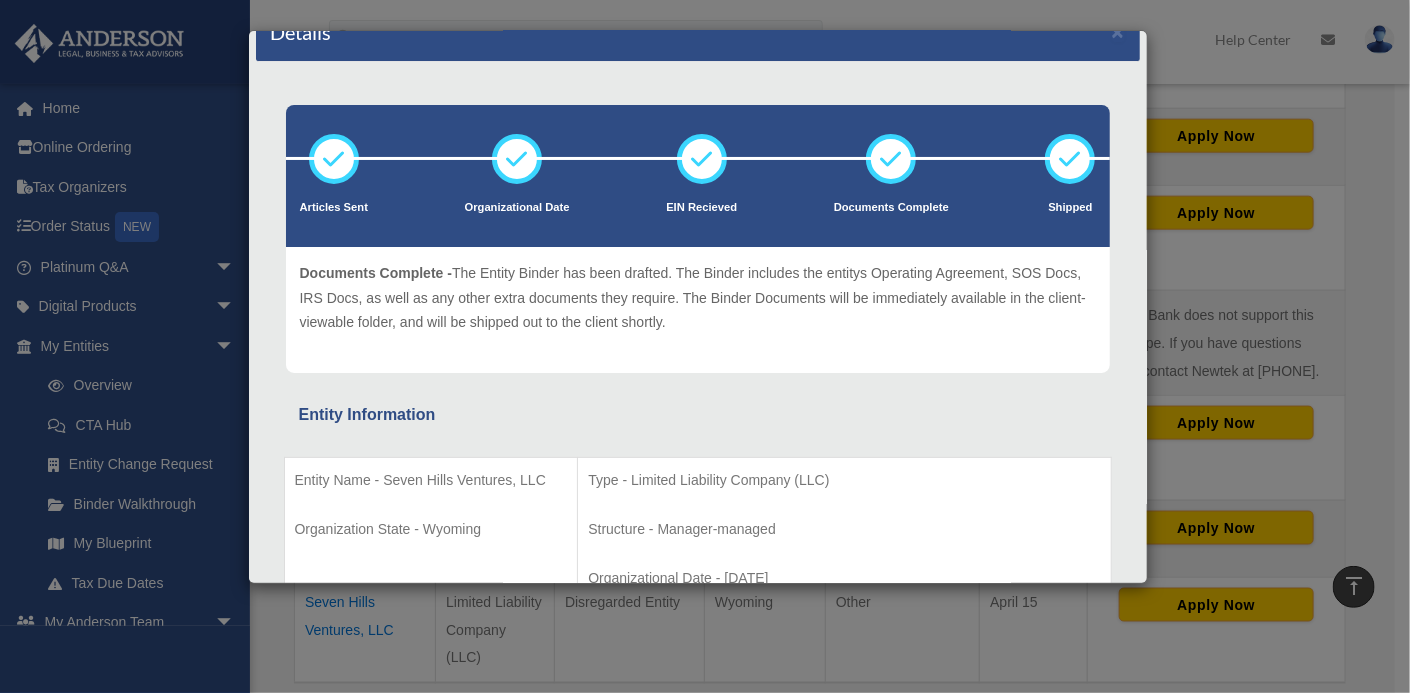 click on "Details
×
Articles Sent
Organizational Date" at bounding box center (705, 346) 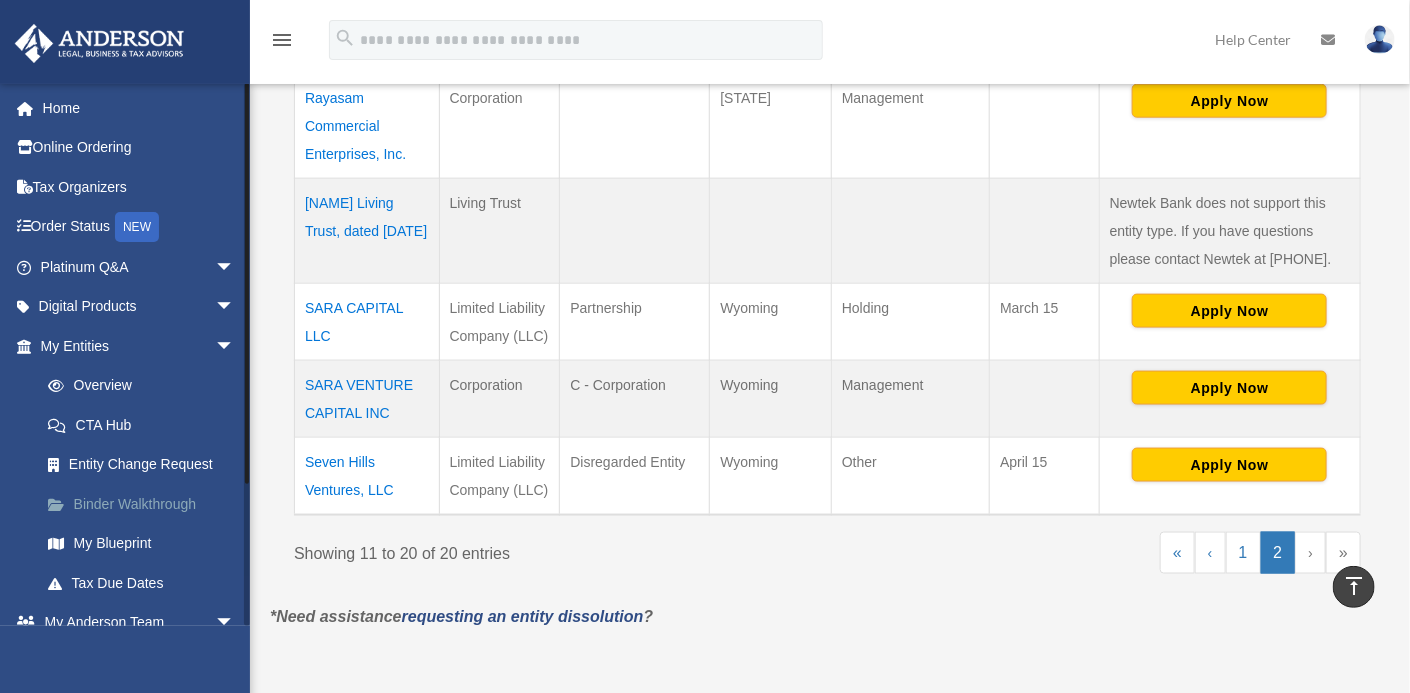 click on "Binder Walkthrough" at bounding box center (146, 504) 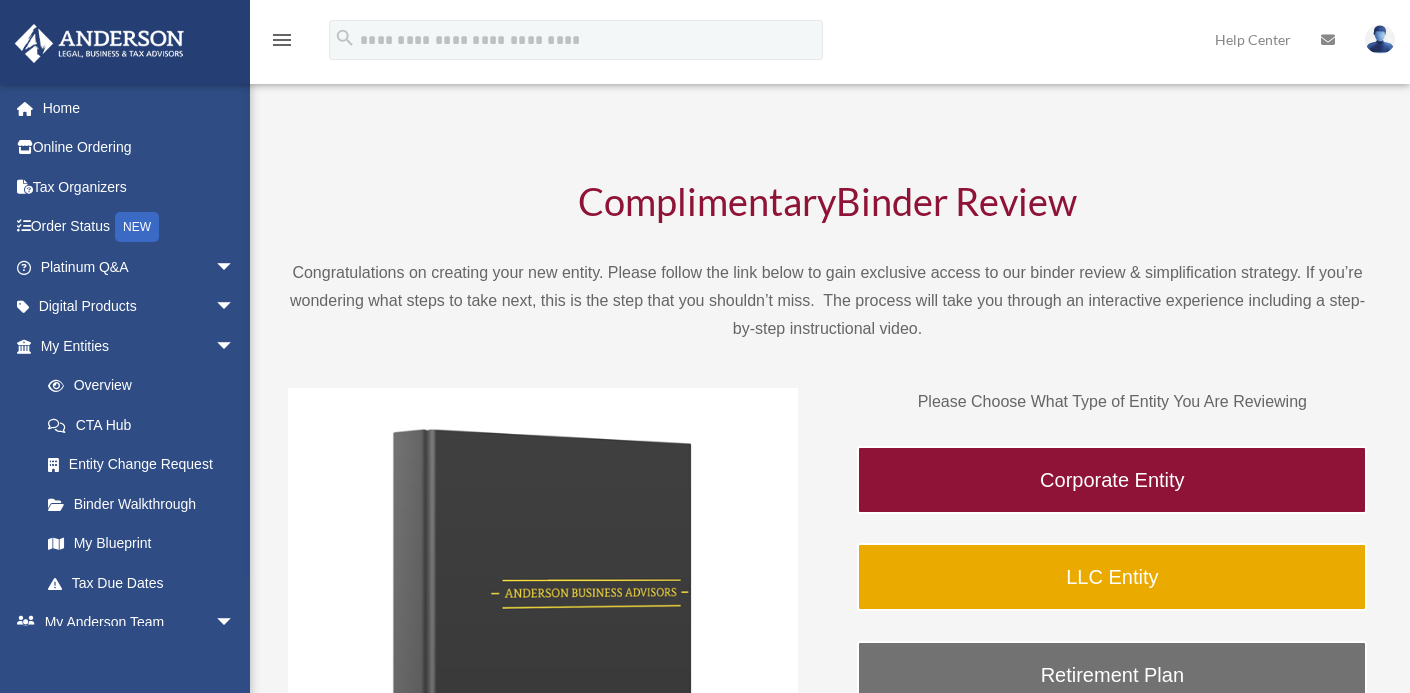 scroll, scrollTop: 0, scrollLeft: 0, axis: both 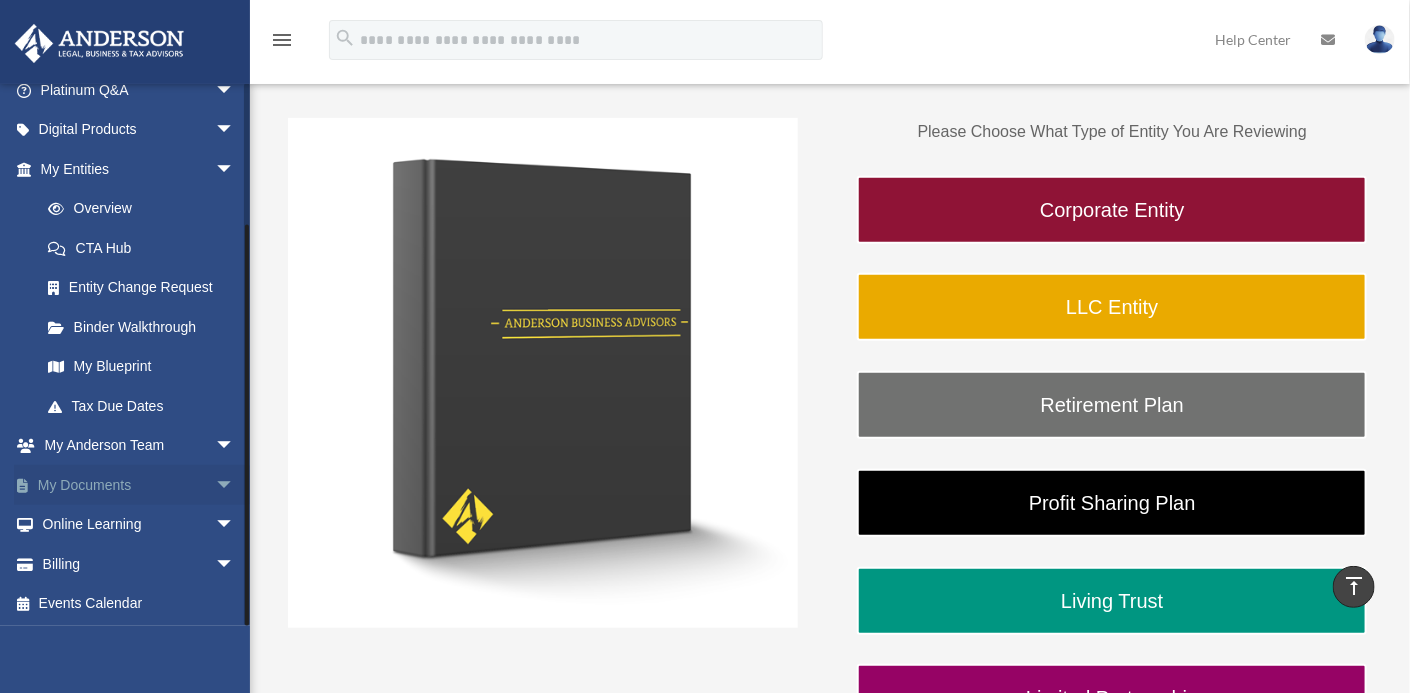 click on "arrow_drop_down" at bounding box center [235, 485] 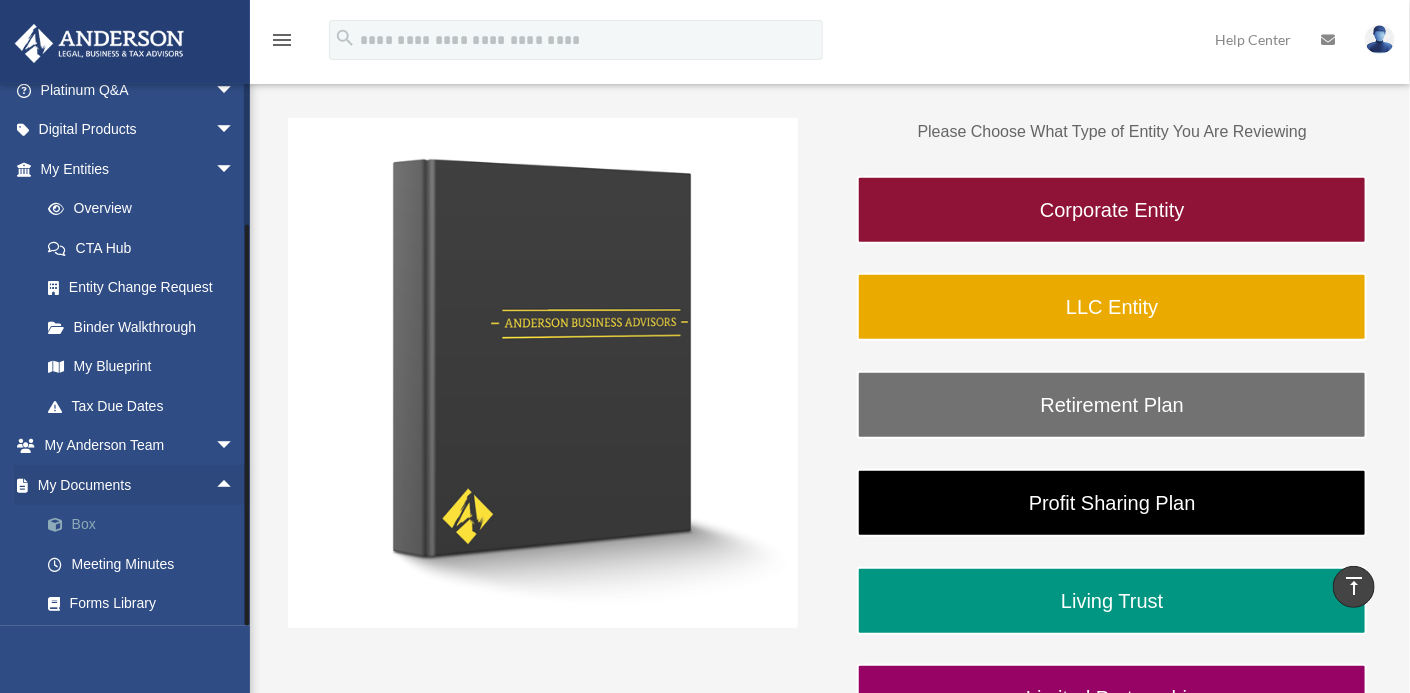 click on "Box" at bounding box center (146, 525) 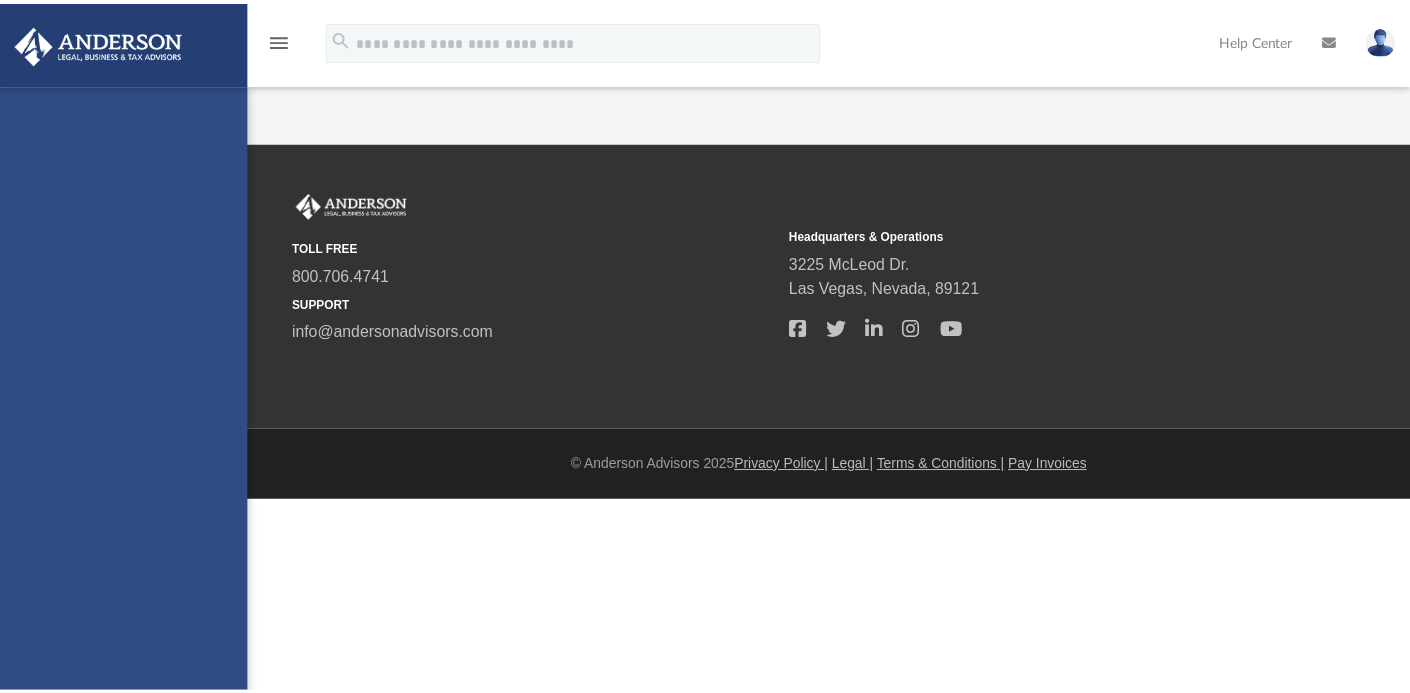 scroll, scrollTop: 0, scrollLeft: 0, axis: both 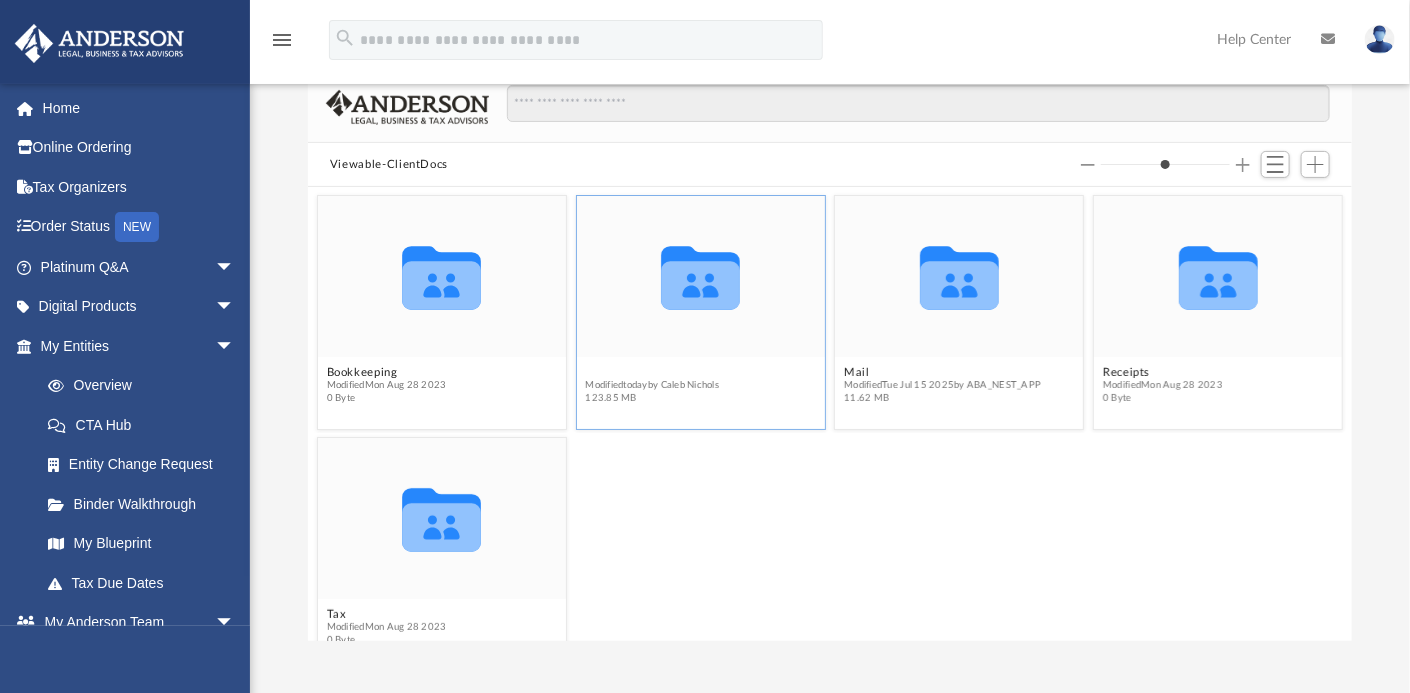 click on "Law" at bounding box center (652, 372) 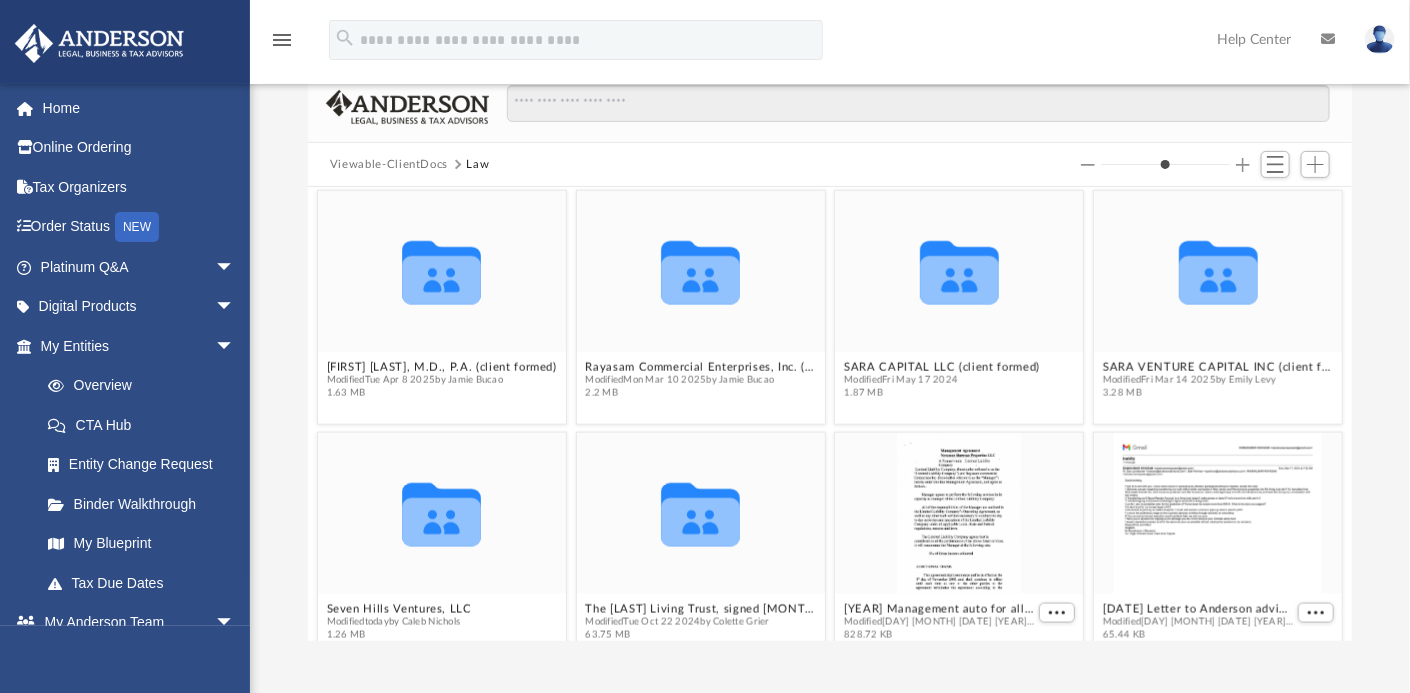 scroll, scrollTop: 979, scrollLeft: 0, axis: vertical 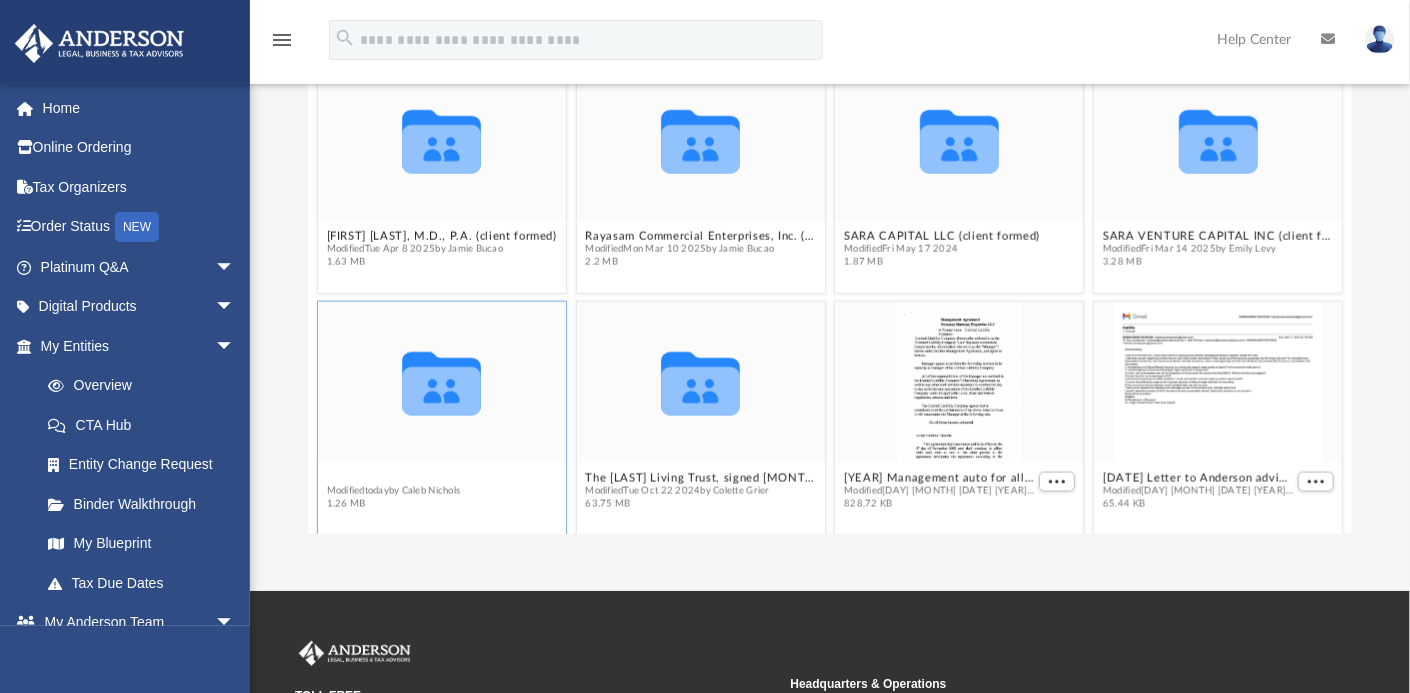 click on "Collaborated Folder Land Trusts and Deeds Modified  Tue May 21 2024  by Alyssa Hoopii 4.57 MB Collaborated Folder Novacorp Associates, LLC (client formed) Modified  Wed May 14 2025  by Hazel Ann Lorica 5.72 MB Collaborated Folder Novescor Shawnee Properties, LLC (client formed) Modified  Wed Apr 16 2025  by Holly Welch 3.18 MB Collaborated Folder Novescor, LLC (client formed) Modified  Fri Jul 11 2025  by Alisha Basom 2.93 MB Collaborated Folder Ram V. Rayasam, M.D., P.A. (client formed) Modified  Tue Apr 8 2025  by Jamie Bucao 1.63 MB Collaborated Folder Rayasam Commercial Enterprises, Inc. (client formed) Modified  Mon Mar 10 2025  by Jamie Bucao 2.2 MB Collaborated Folder SARA CAPITAL LLC (client formed) Modified  Fri May 17 2024 1.87 MB Collaborated Folder SARA VENTURE CAPITAL INC (client formed) Modified  Fri Mar 14 2025  by Emily Levy 3.28 MB Collaborated Folder Seven Hills Ventures, LLC Modified  today  by Caleb Nichols 1.26 MB Collaborated Folder The Rayasam Living Trust, signed March 8th, 2024" at bounding box center (830, 307) 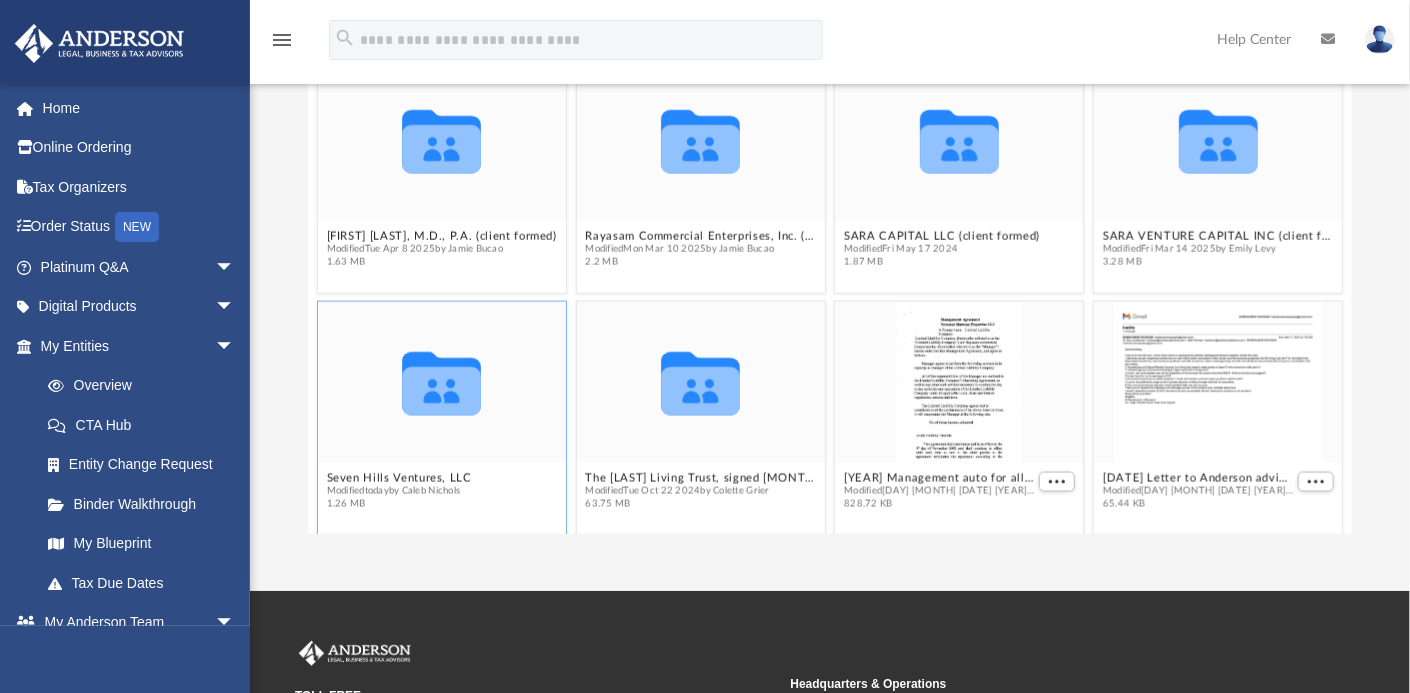 click 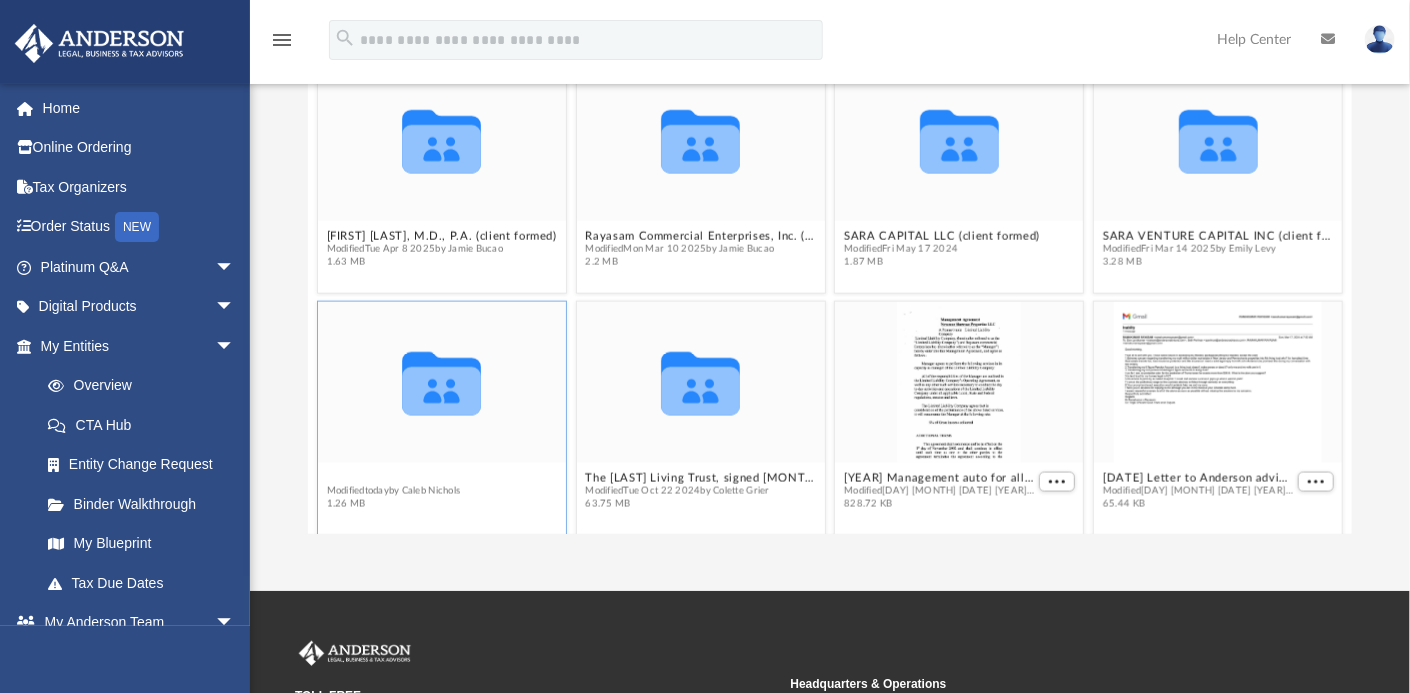 click on "Seven Hills Ventures, LLC" at bounding box center [399, 478] 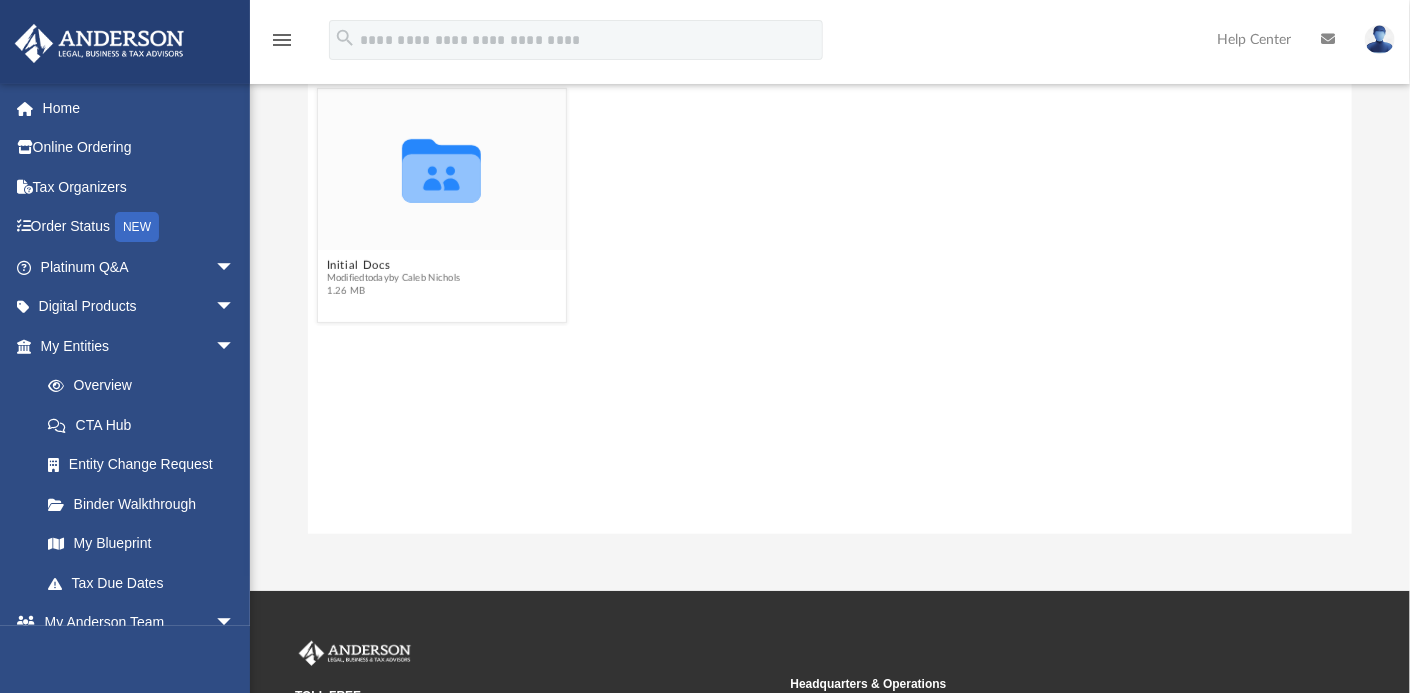 scroll, scrollTop: 0, scrollLeft: 0, axis: both 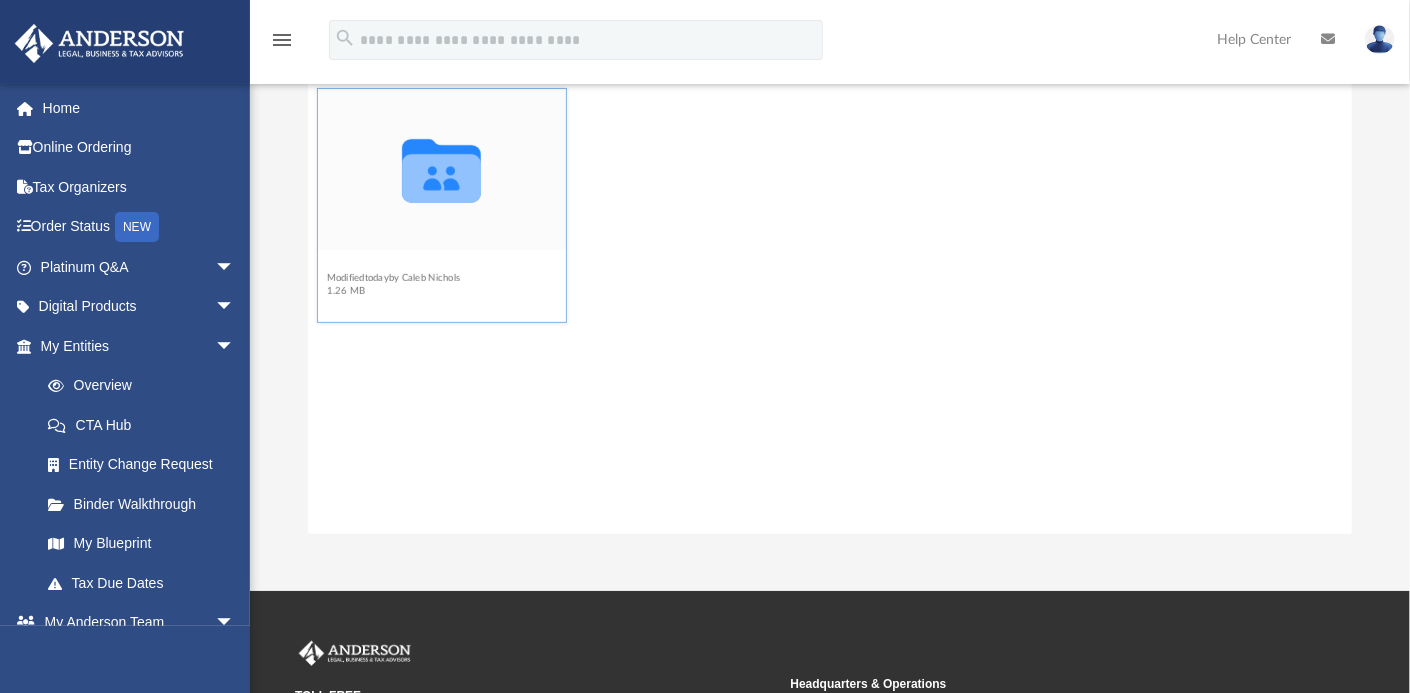 click on "Initial Docs" at bounding box center [394, 265] 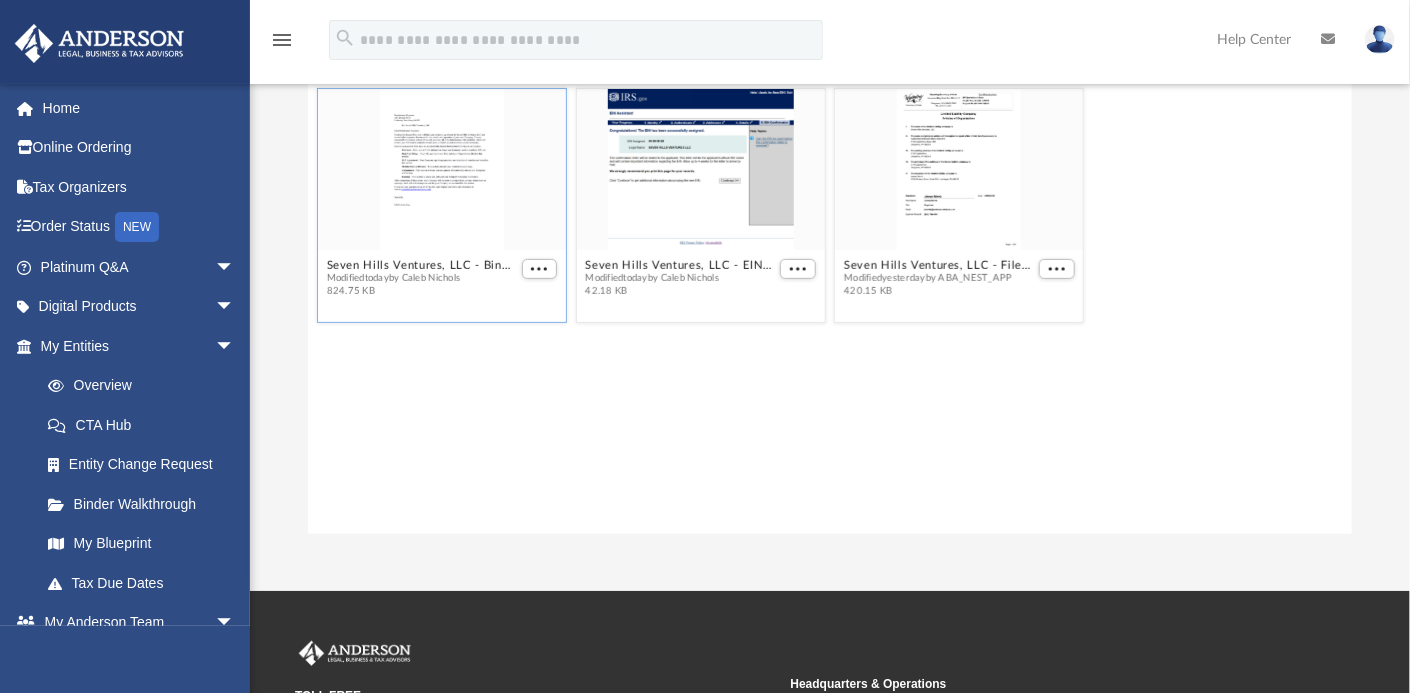 click at bounding box center (442, 169) 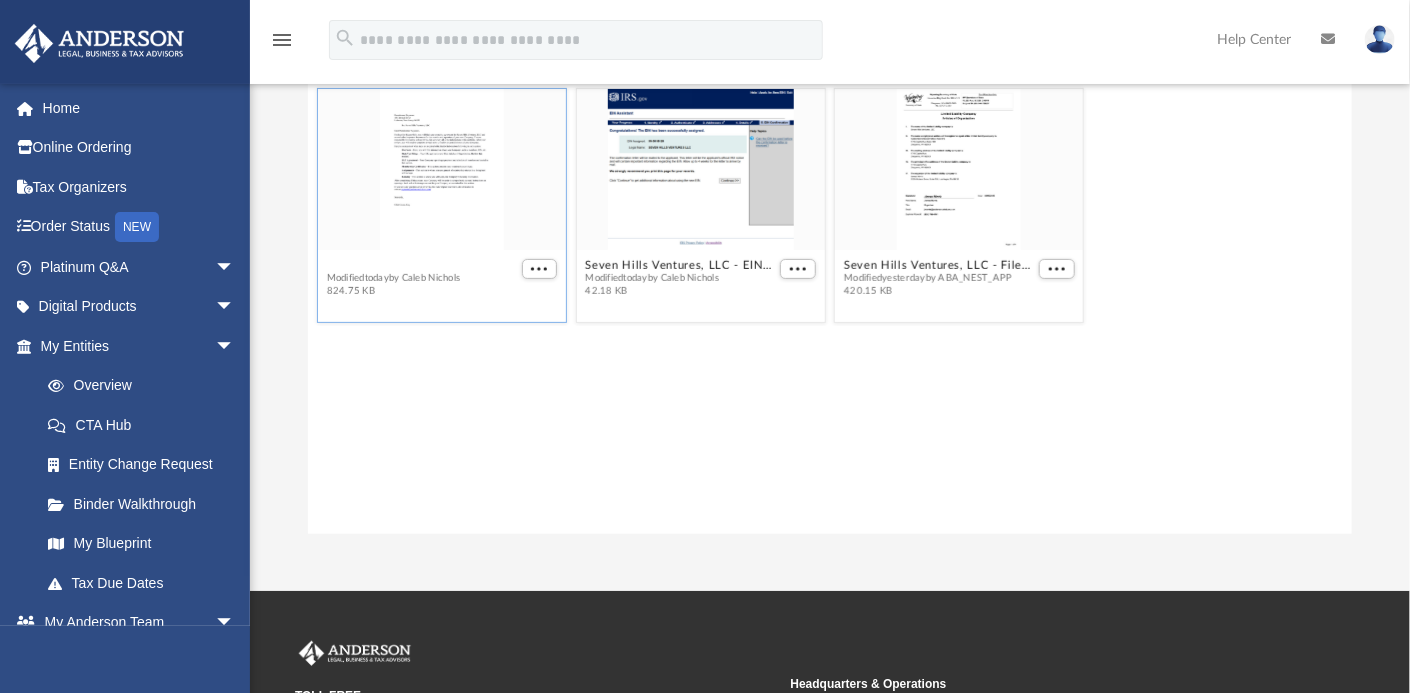 click on "Seven Hills Ventures, LLC - Binder Documents.pdf" at bounding box center [422, 265] 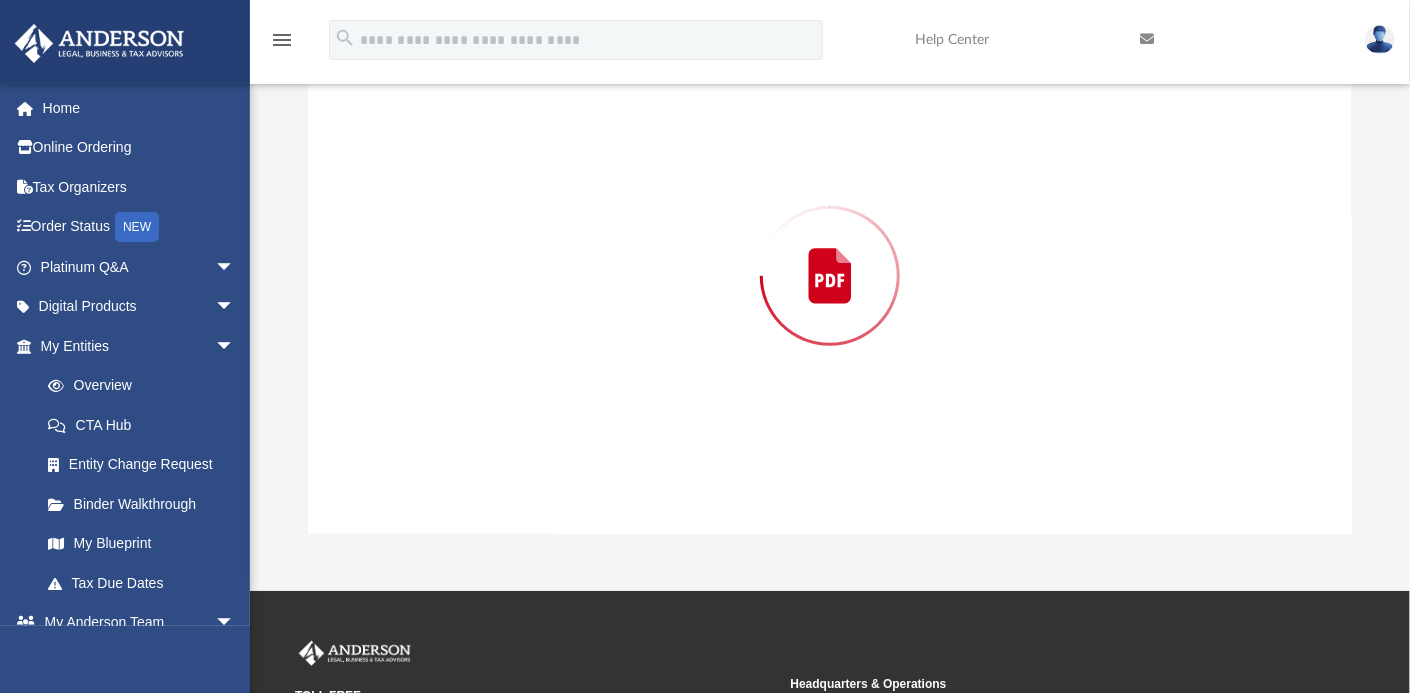 scroll, scrollTop: 223, scrollLeft: 0, axis: vertical 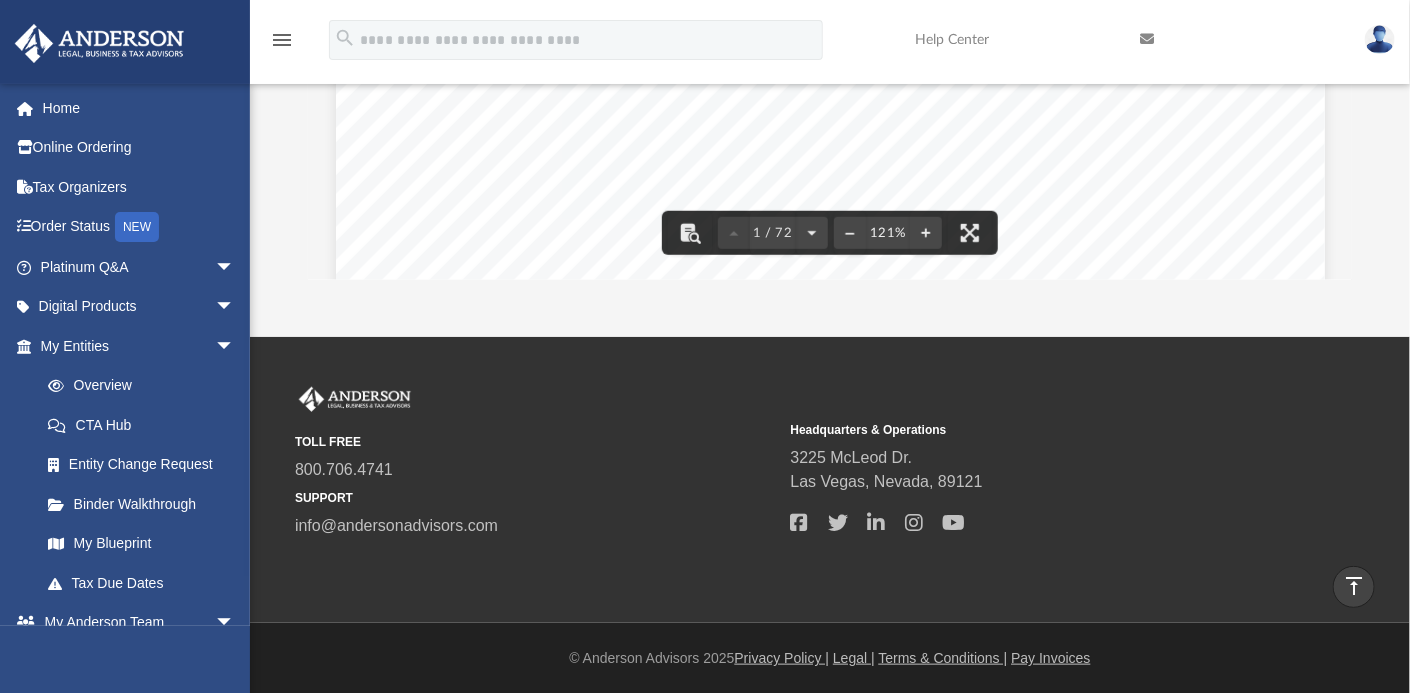 click on "Ramakumar Rayasam 10 Chrystal Drive Lebanon ,   New Jersey   08833 Re:   Seven Hills Ventures, LLC Dear   Ramakumar Rayasam , Enclosed in   this portfolio, you will find your operating agreement for   Seven Hills Ventures, LLC   and several other important documents for the creation and operation of your new Company. You are responsible for reading and reviewing, for accuracy, all of   the information in this portfolio. After your review, you will need to complete several tasks to finalize the establishment of your Company. Here is a synopsis of what steps are required with detailed information following in each section: Overview   –   Here, you will find information about your Company, such as members, EIN, etc. State/Tax Filings   –   Your EIN application and filed Articles of Organization.   Review this section! LLC Agreement   –   Your Company operating agreement and schedule of members are located in this section. Membership Certificates   –   This section contains your   membership   Assignments" at bounding box center [830, 419] 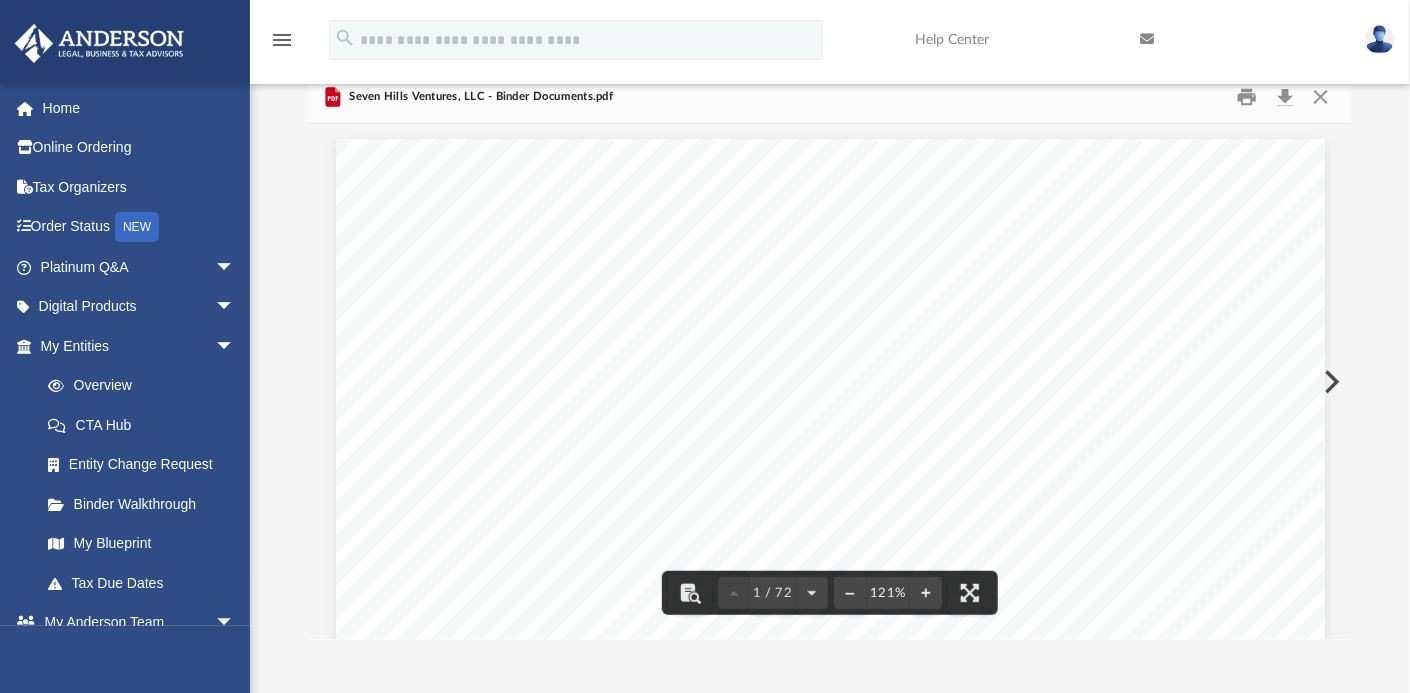 scroll, scrollTop: 159, scrollLeft: 0, axis: vertical 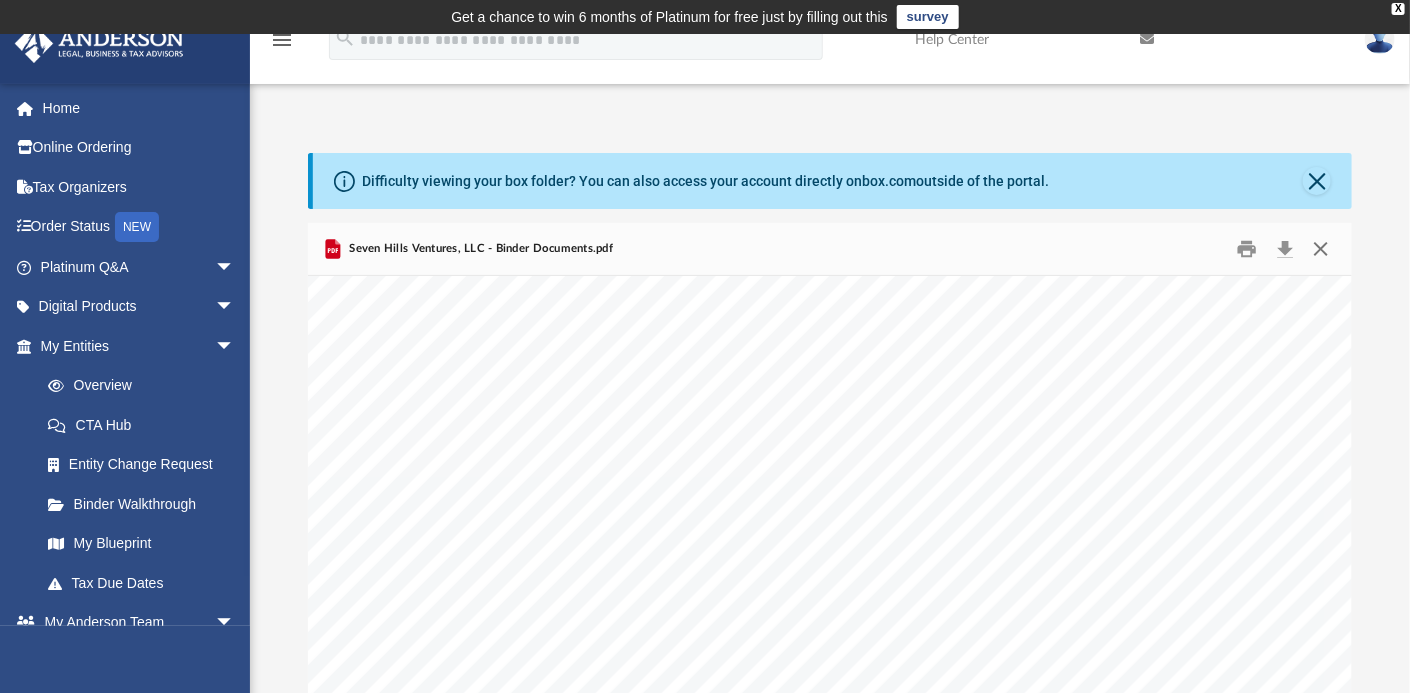 click at bounding box center [1321, 249] 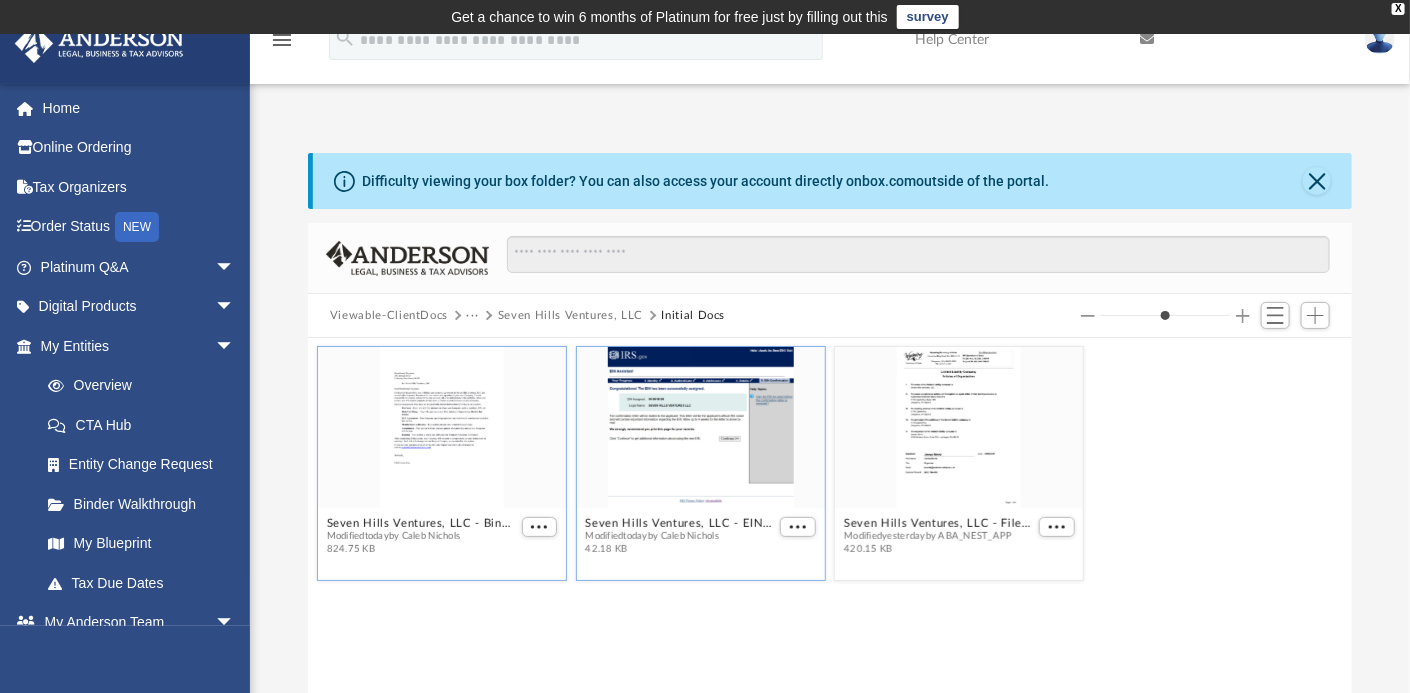 click at bounding box center [701, 427] 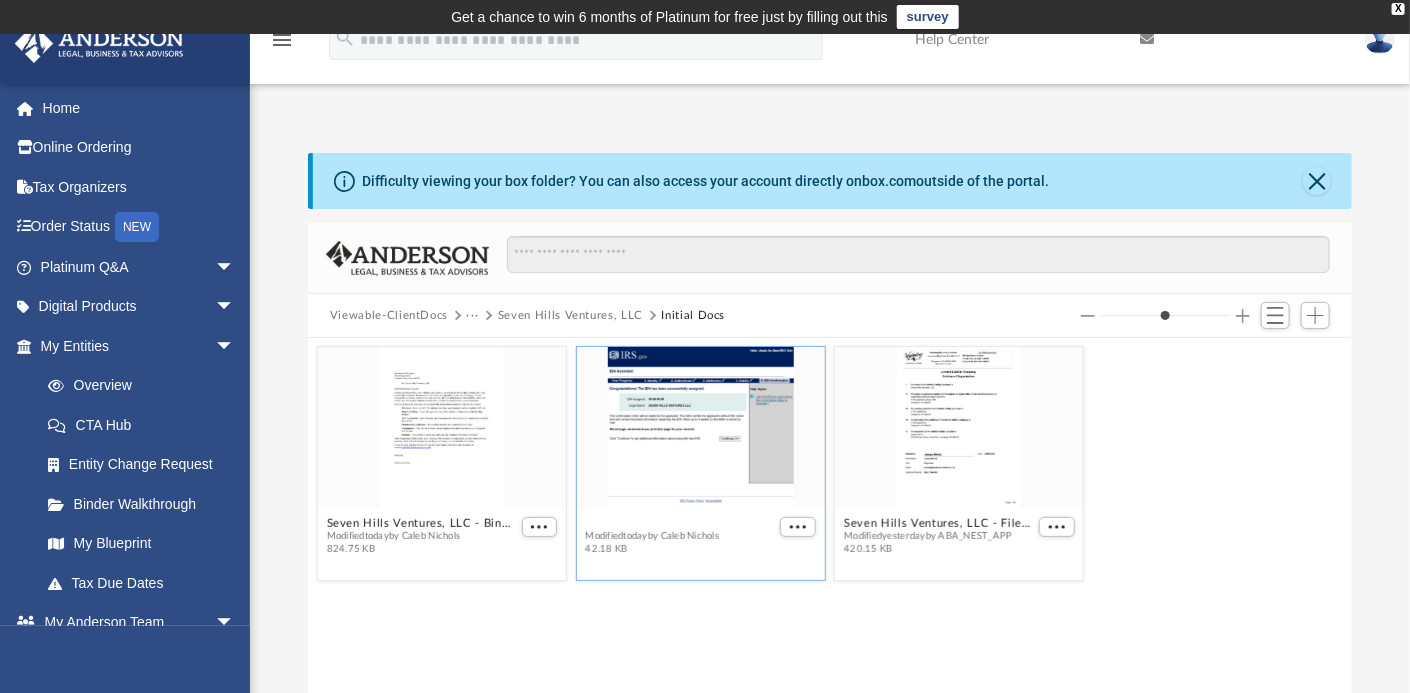 click on "Seven Hills Ventures, LLC - EIN Notice.pdf" at bounding box center [680, 523] 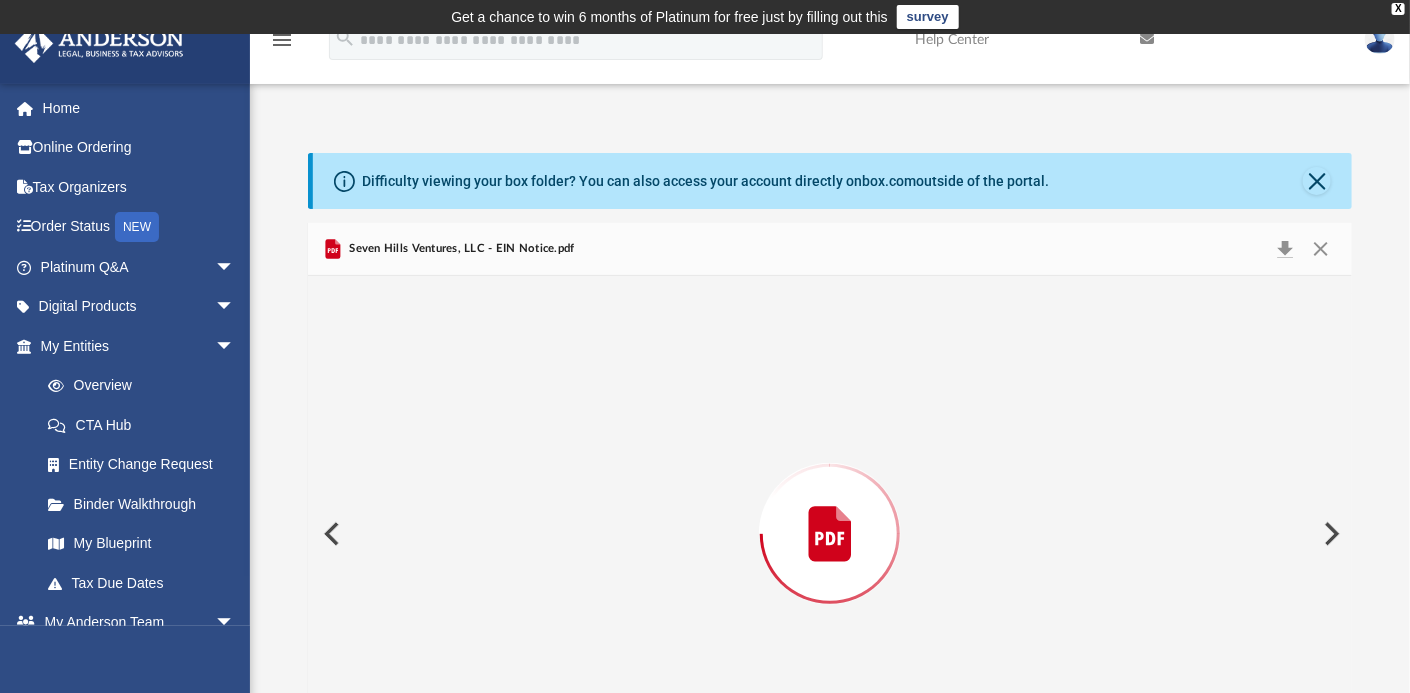 scroll, scrollTop: 98, scrollLeft: 0, axis: vertical 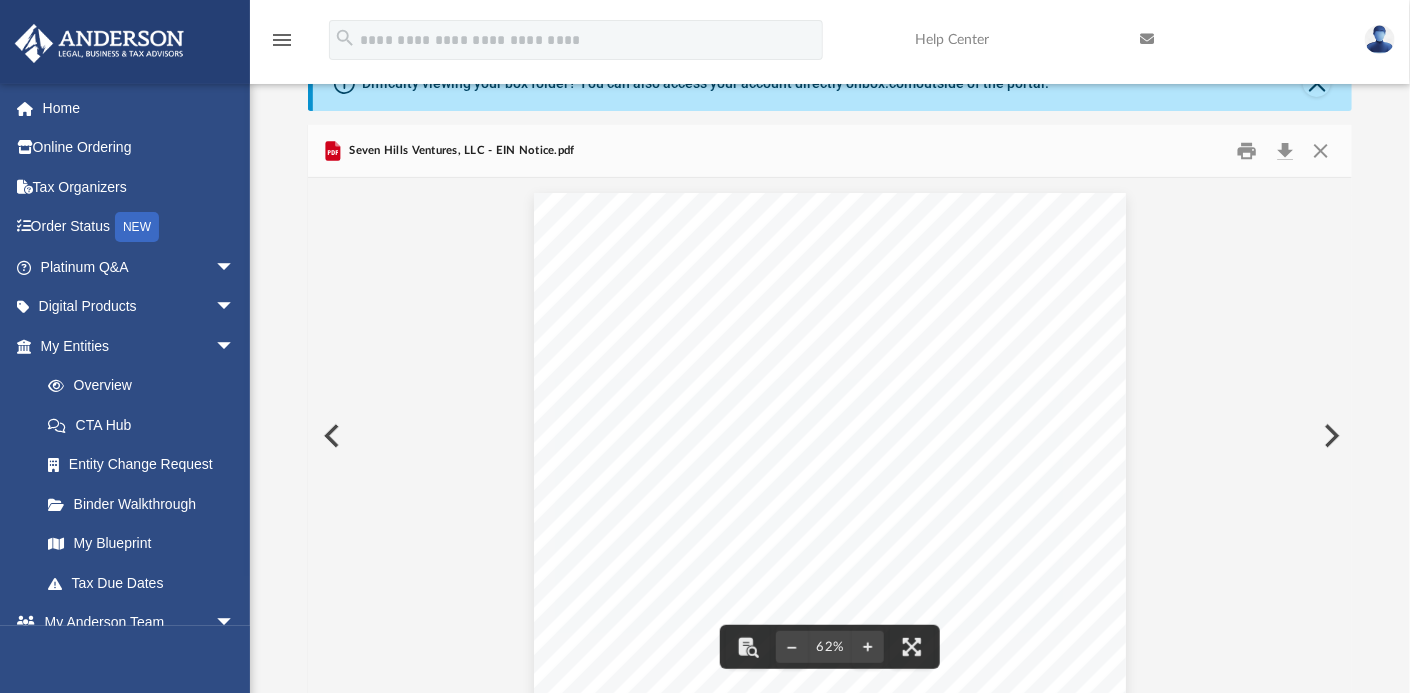 click at bounding box center [830, 448] 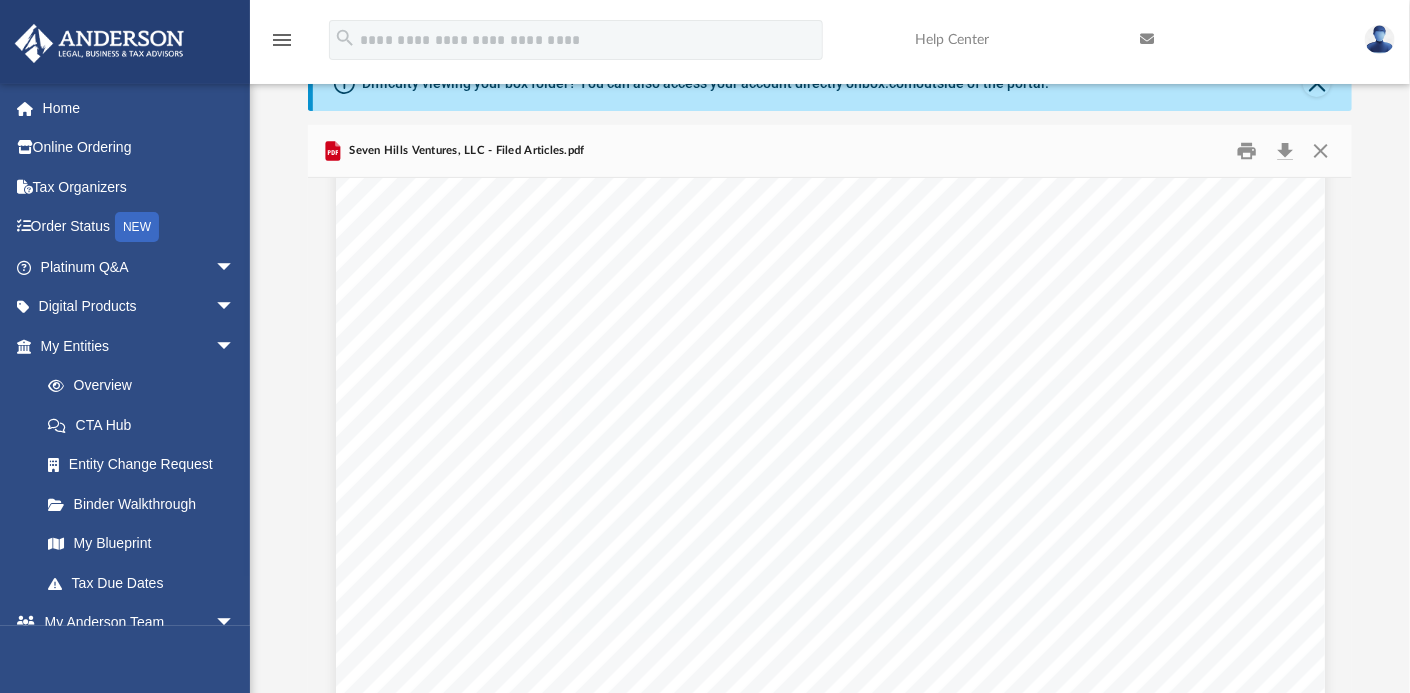 scroll, scrollTop: 417, scrollLeft: 0, axis: vertical 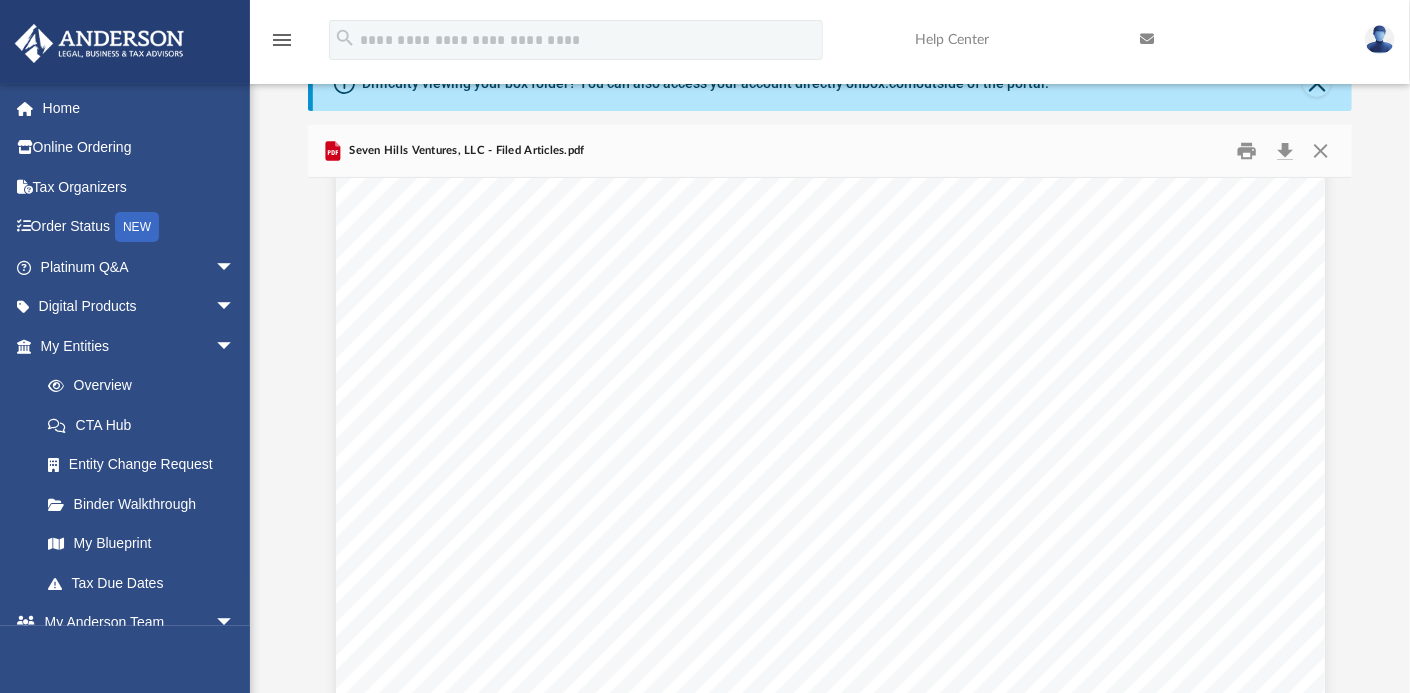 drag, startPoint x: 1393, startPoint y: 401, endPoint x: 1403, endPoint y: 414, distance: 16.40122 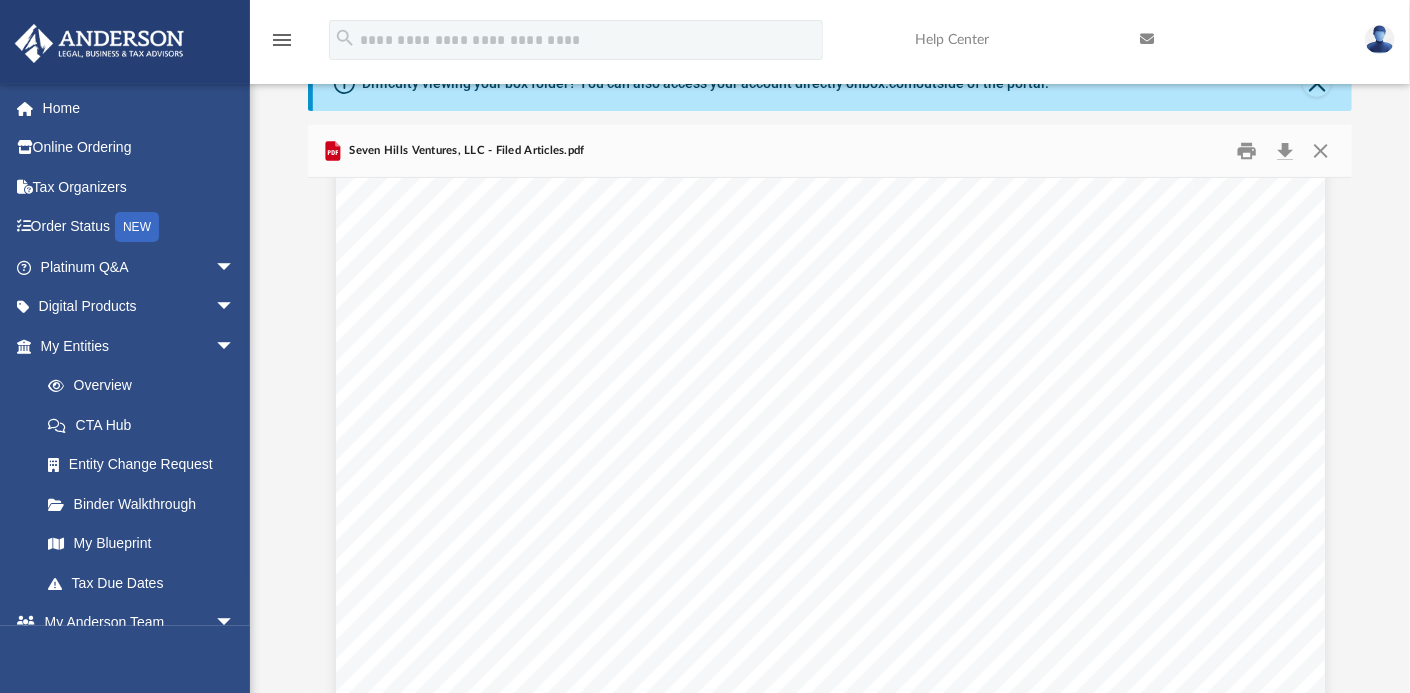 scroll, scrollTop: 4723, scrollLeft: 0, axis: vertical 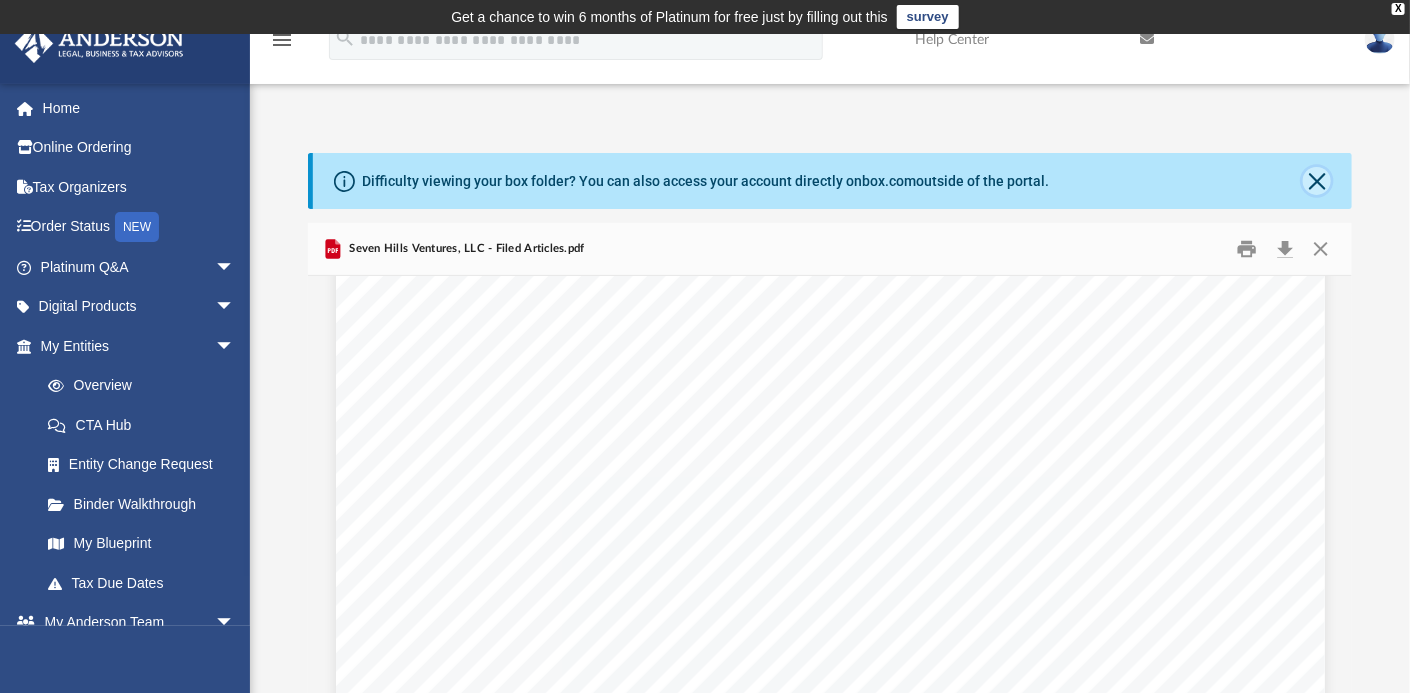 click 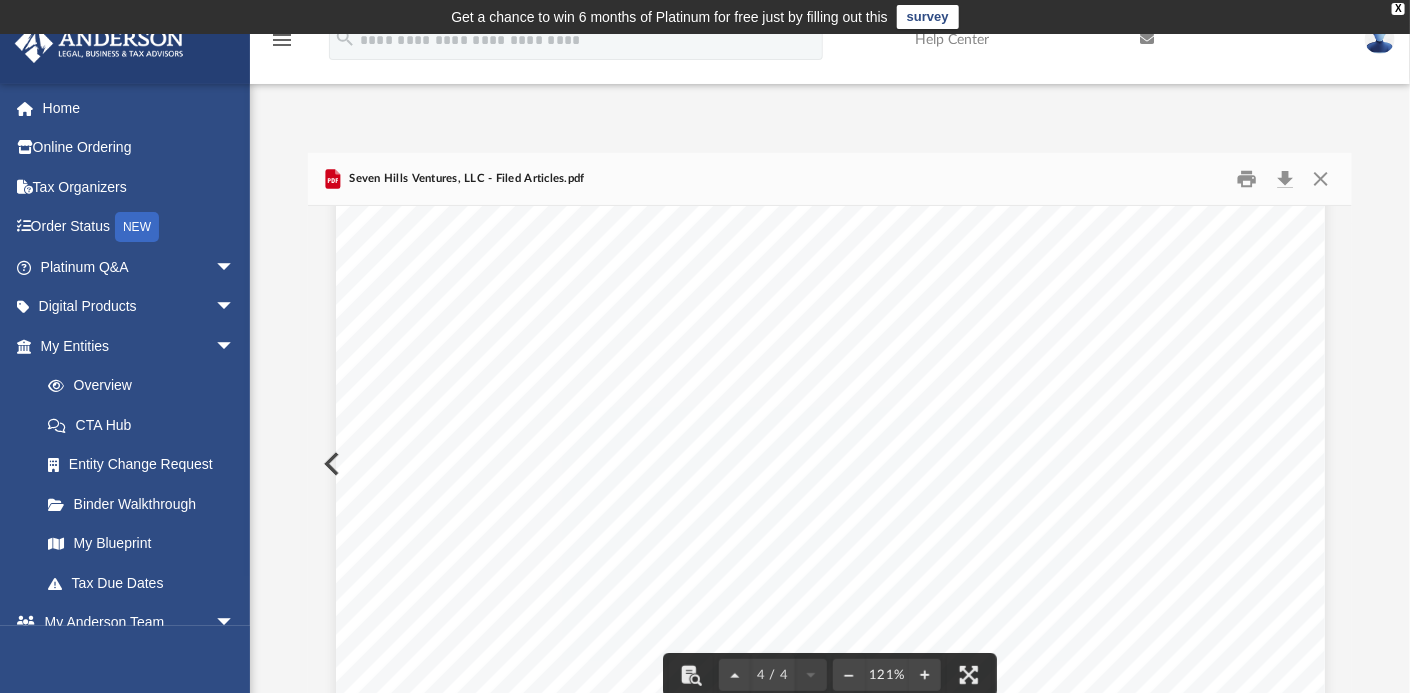 click on "STATE OF WYOMING Office of the Secretary of State I, CHUCK GRAY, Secretary of State of the State of Wyoming, do hereby certify that the filing requirements for the issuance of this certificate have been fulfilled. CERTIFICATE OF ORGANIZATION Seven Hills Ventures, LLC I have affixed hereto the Great Seal of the State of Wyoming and duly executed this official certificate at Cheyenne, Wyoming on this   5th   day of   August ,   2025   at   3:49 PM. Remainder intentionally left blank. Filed Online By: James Morris Filed Date: 08/05/2025 Secretary of State on 08/05/2025 Page 4 of 4" at bounding box center [830, 68] 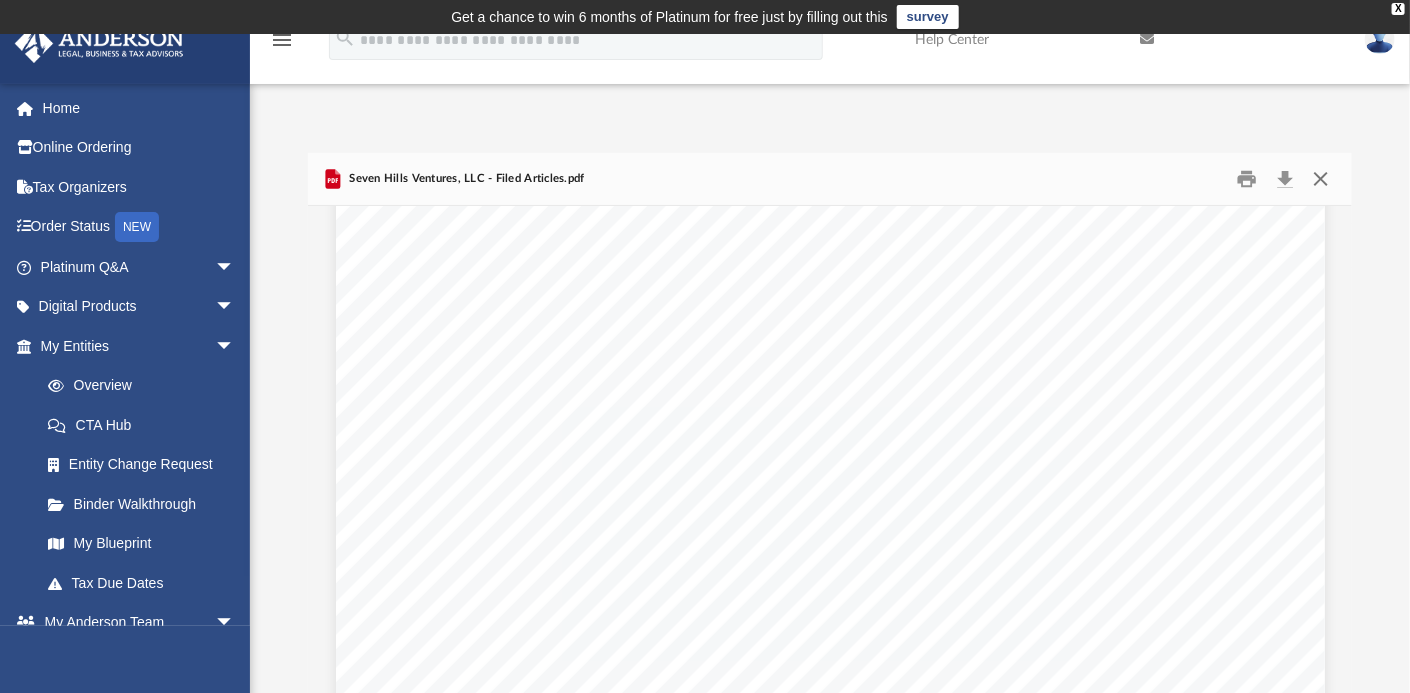 click at bounding box center (1321, 179) 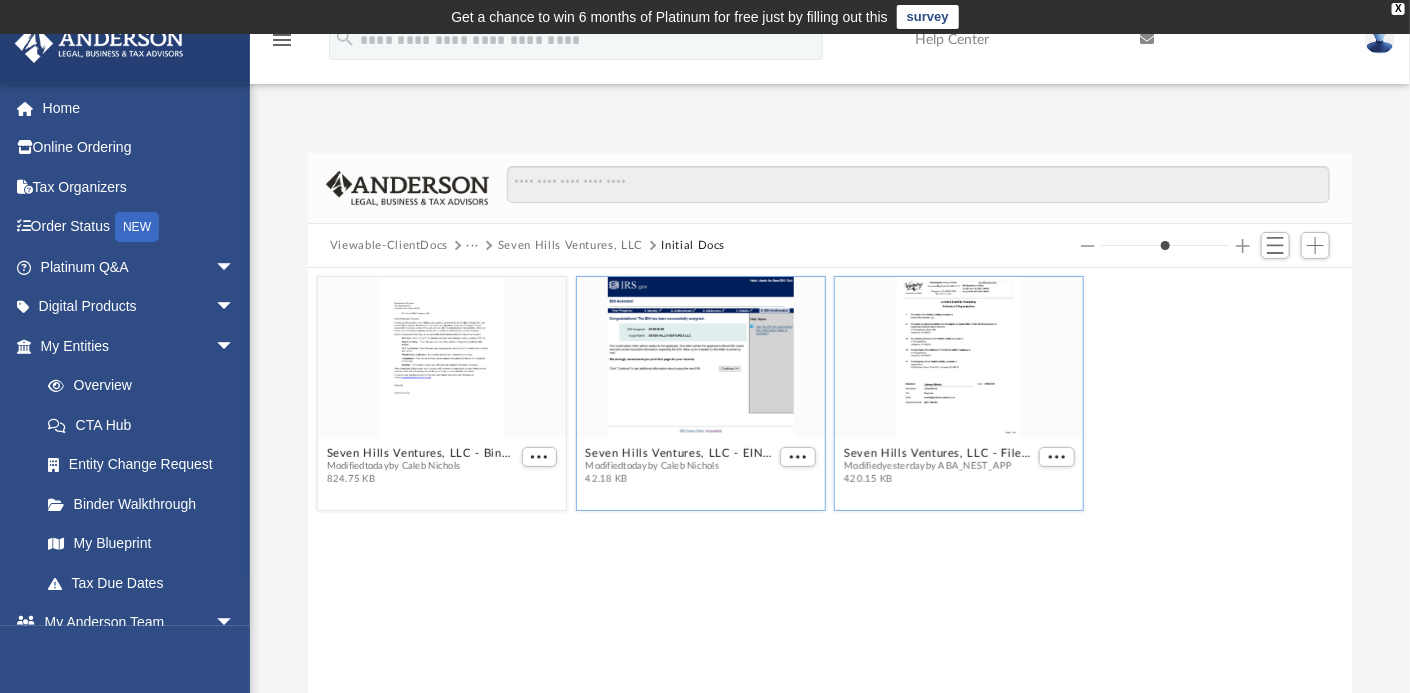 click at bounding box center (959, 357) 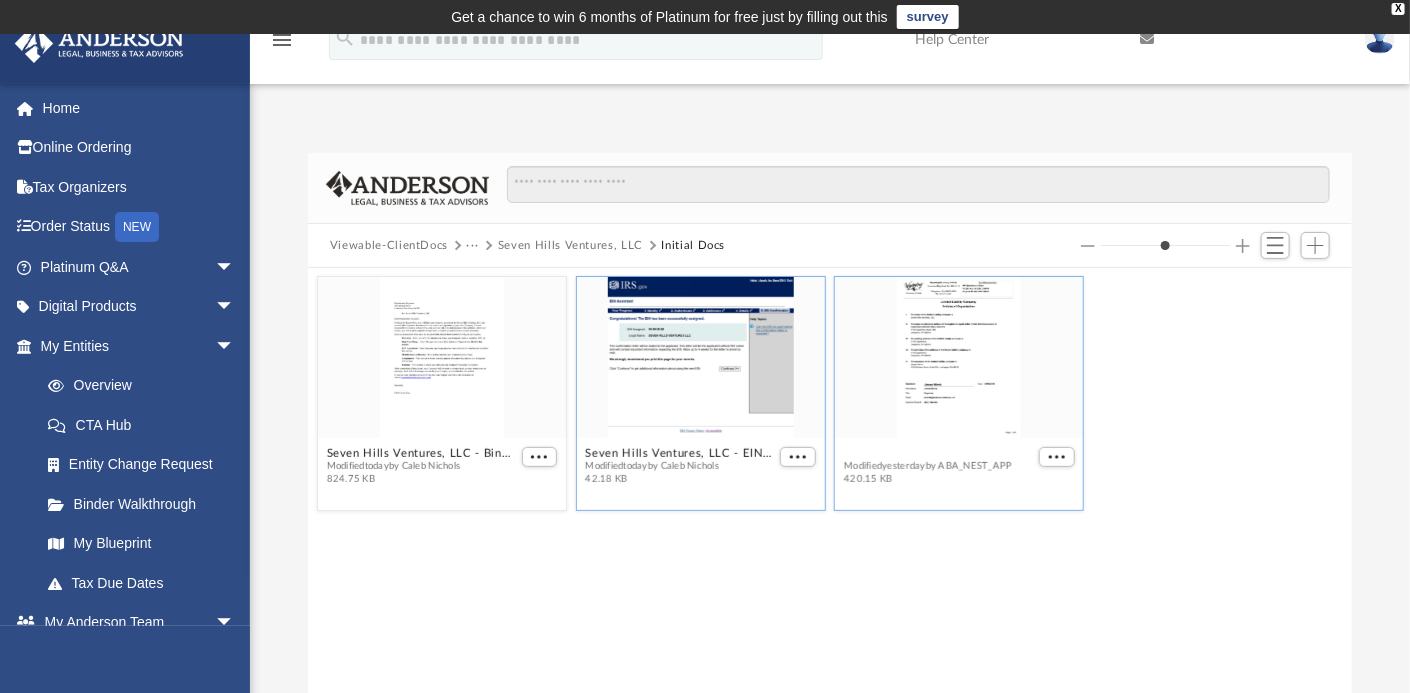 click on "Seven Hills Ventures, LLC - Filed Articles.pdf" at bounding box center [939, 453] 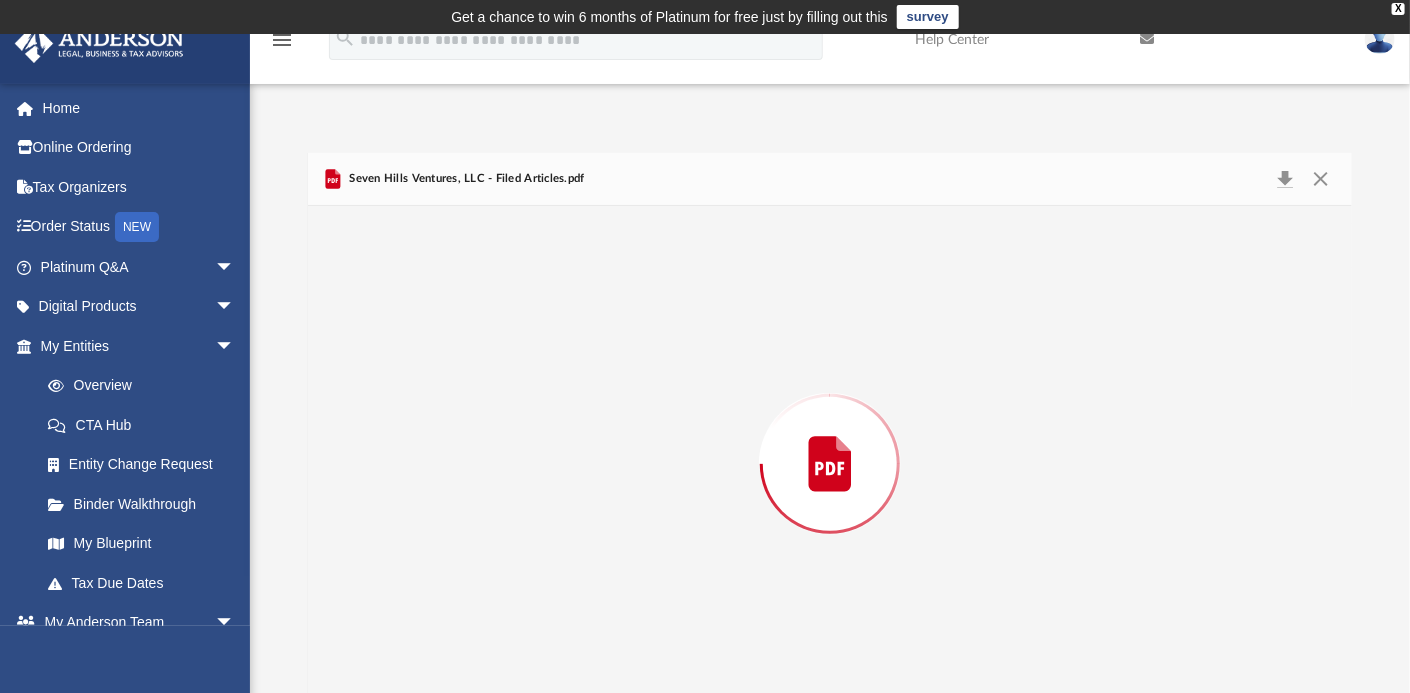 scroll, scrollTop: 29, scrollLeft: 0, axis: vertical 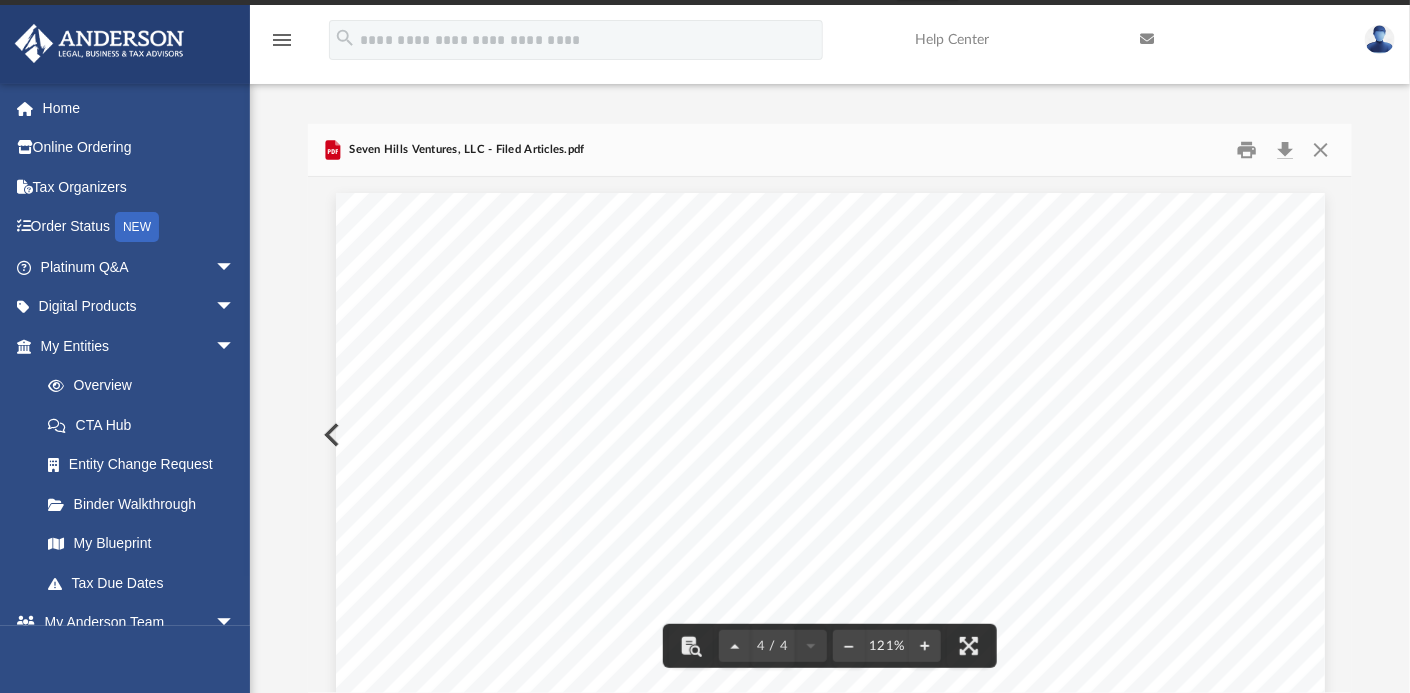 click on "STATE OF WYOMING Office of the Secretary of State I, CHUCK GRAY, Secretary of State of the State of Wyoming, do hereby certify that the filing requirements for the issuance of this certificate have been fulfilled. CERTIFICATE OF ORGANIZATION Seven Hills Ventures, LLC I have affixed hereto the Great Seal of the State of Wyoming and duly executed this official certificate at Cheyenne, Wyoming on this   5th   day of   August ,   2025   at   3:49 PM. Remainder intentionally left blank. Filed Online By: James Morris Filed Date: 08/05/2025 Secretary of State on 08/05/2025 Page 4 of 4" at bounding box center (830, 833) 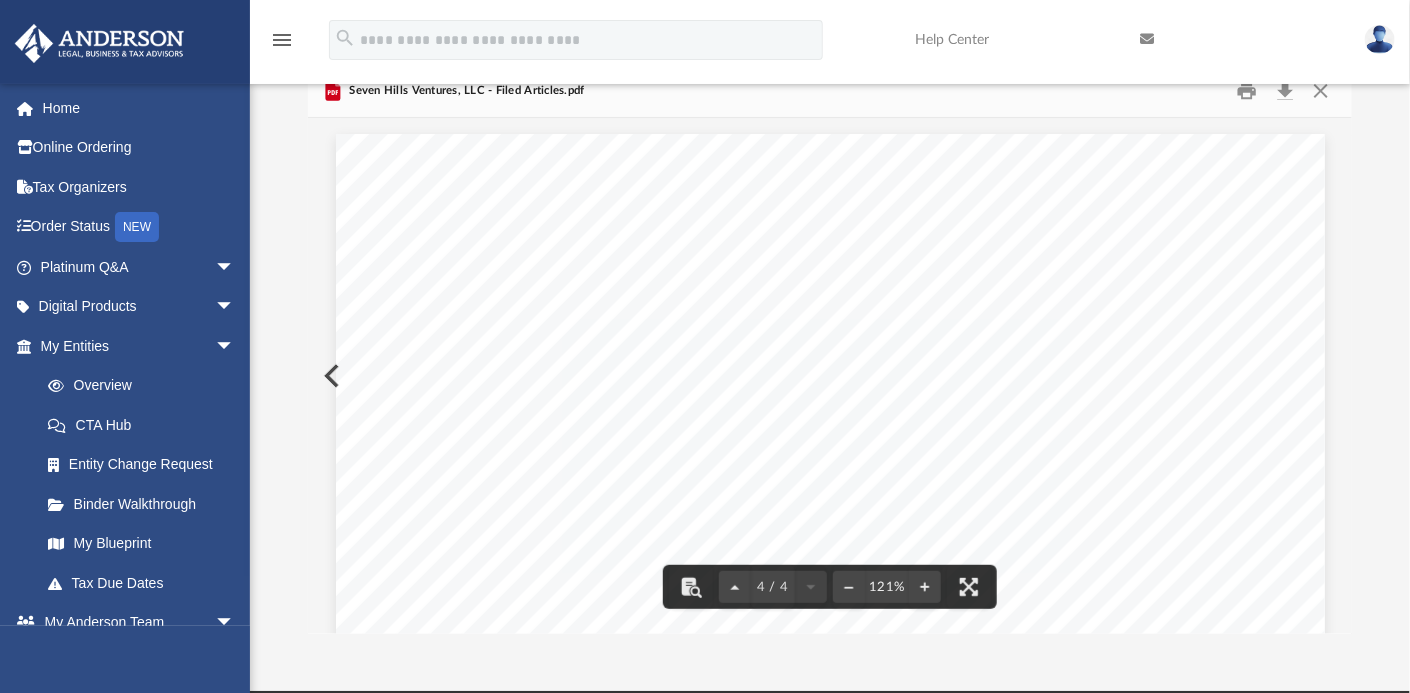 scroll, scrollTop: 108, scrollLeft: 0, axis: vertical 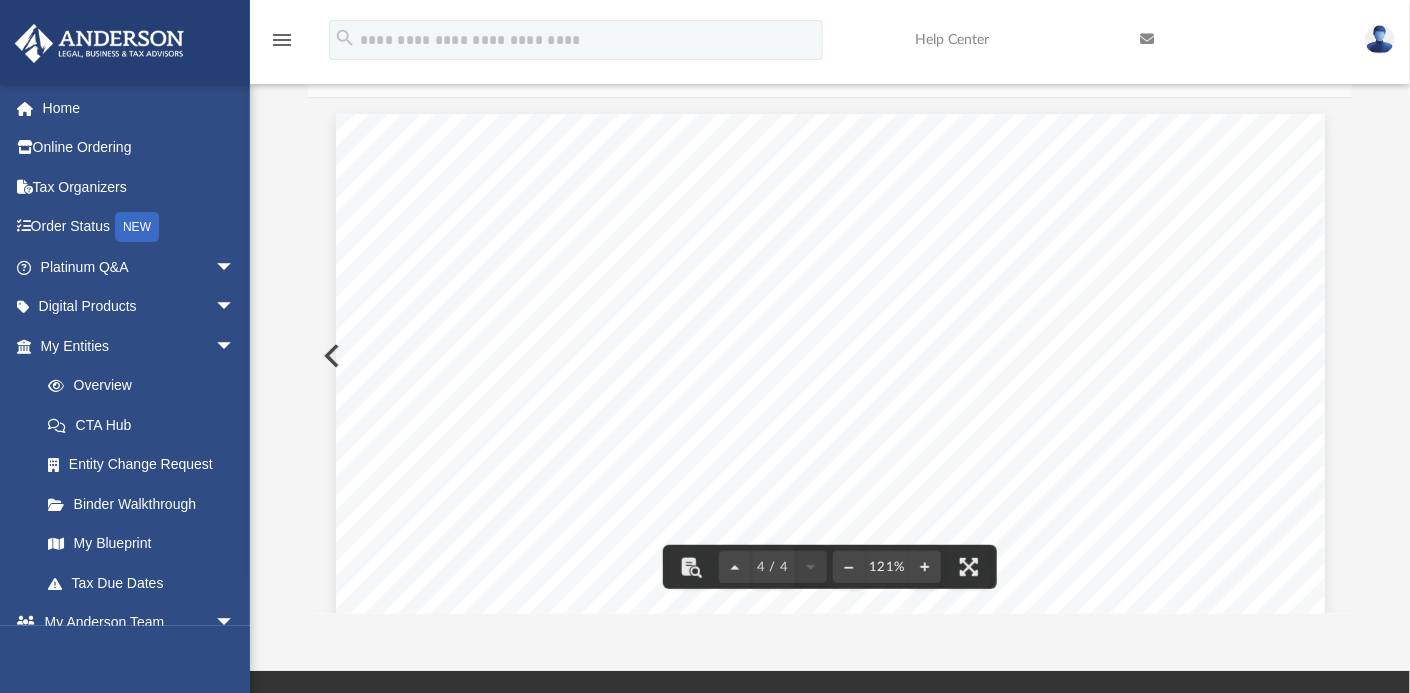click on "STATE OF WYOMING Office of the Secretary of State I, CHUCK GRAY, Secretary of State of the State of Wyoming, do hereby certify that the filing requirements for the issuance of this certificate have been fulfilled. CERTIFICATE OF ORGANIZATION Seven Hills Ventures, LLC I have affixed hereto the Great Seal of the State of Wyoming and duly executed this official certificate at Cheyenne, Wyoming on this   5th   day of   August ,   2025   at   3:49 PM. Remainder intentionally left blank. Filed Online By: James Morris Filed Date: 08/05/2025 Secretary of State on 08/05/2025 Page 4 of 4" at bounding box center (830, 754) 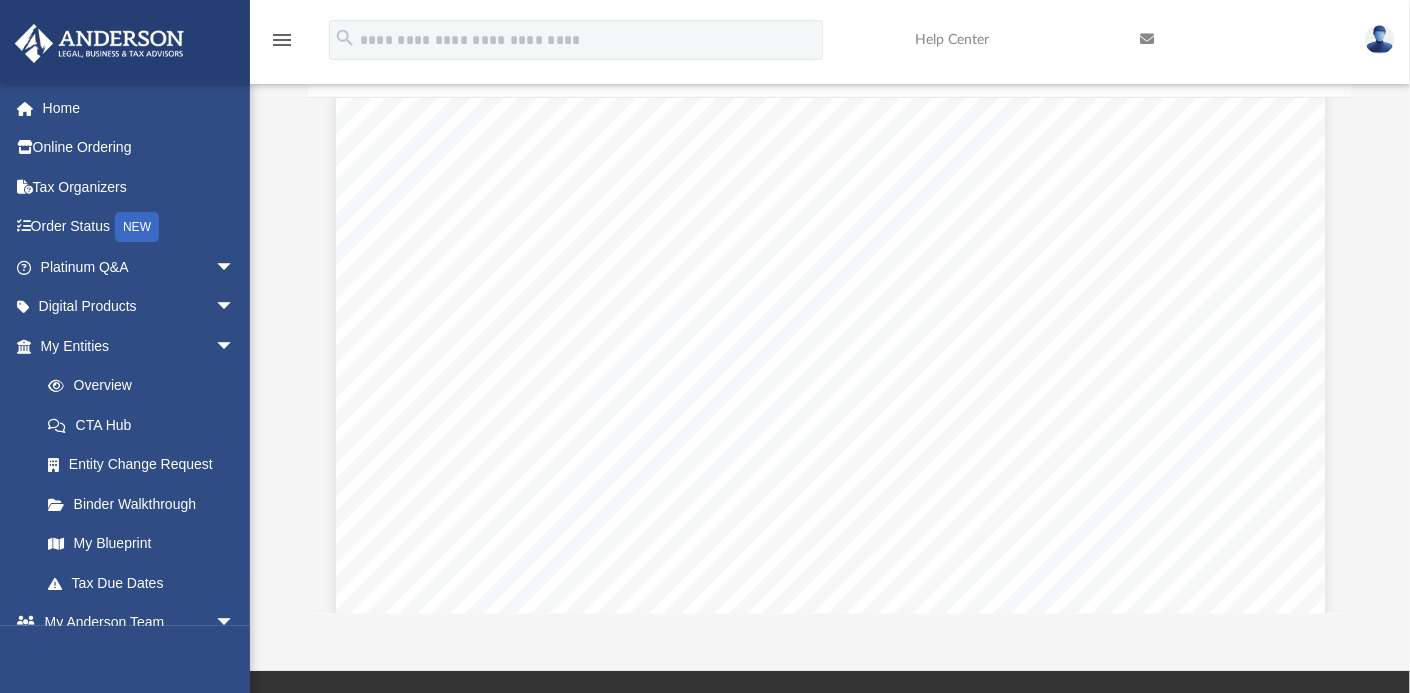 scroll, scrollTop: 4621, scrollLeft: 0, axis: vertical 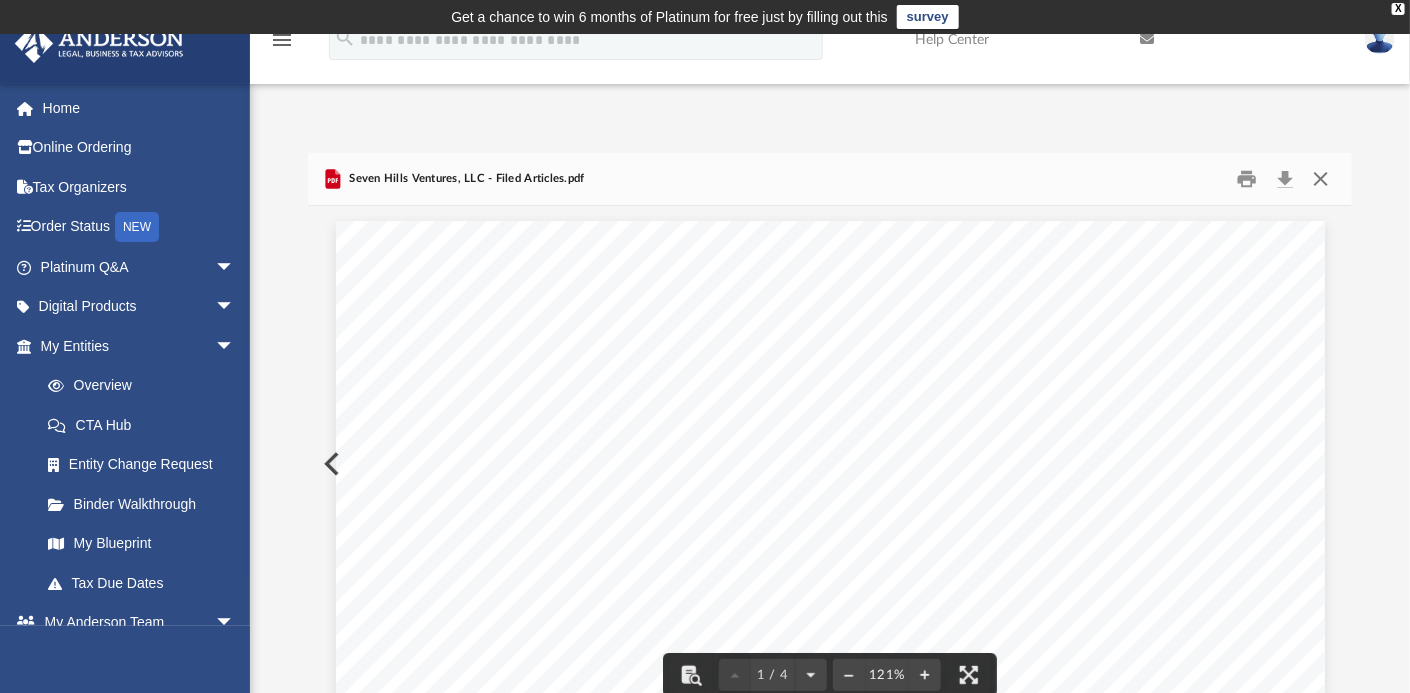 click at bounding box center [1321, 179] 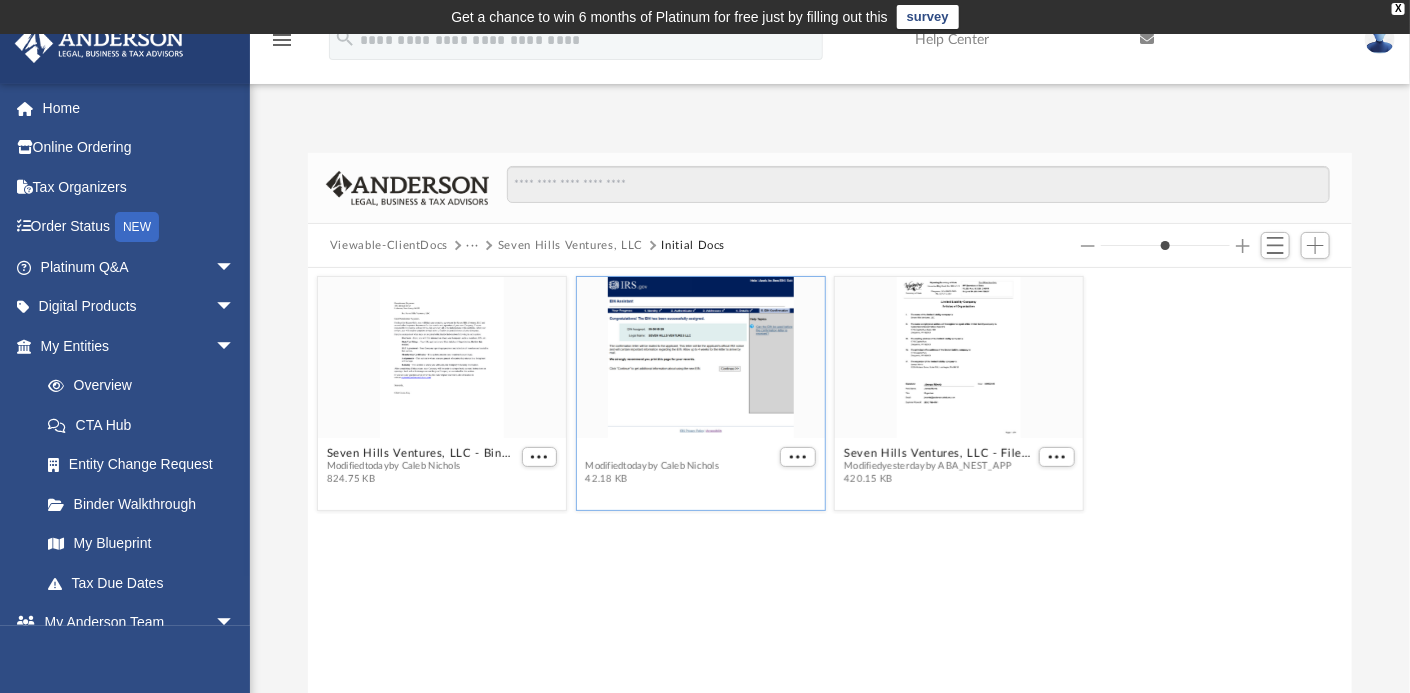 click on "Seven Hills Ventures, LLC - EIN Notice.pdf" at bounding box center (680, 453) 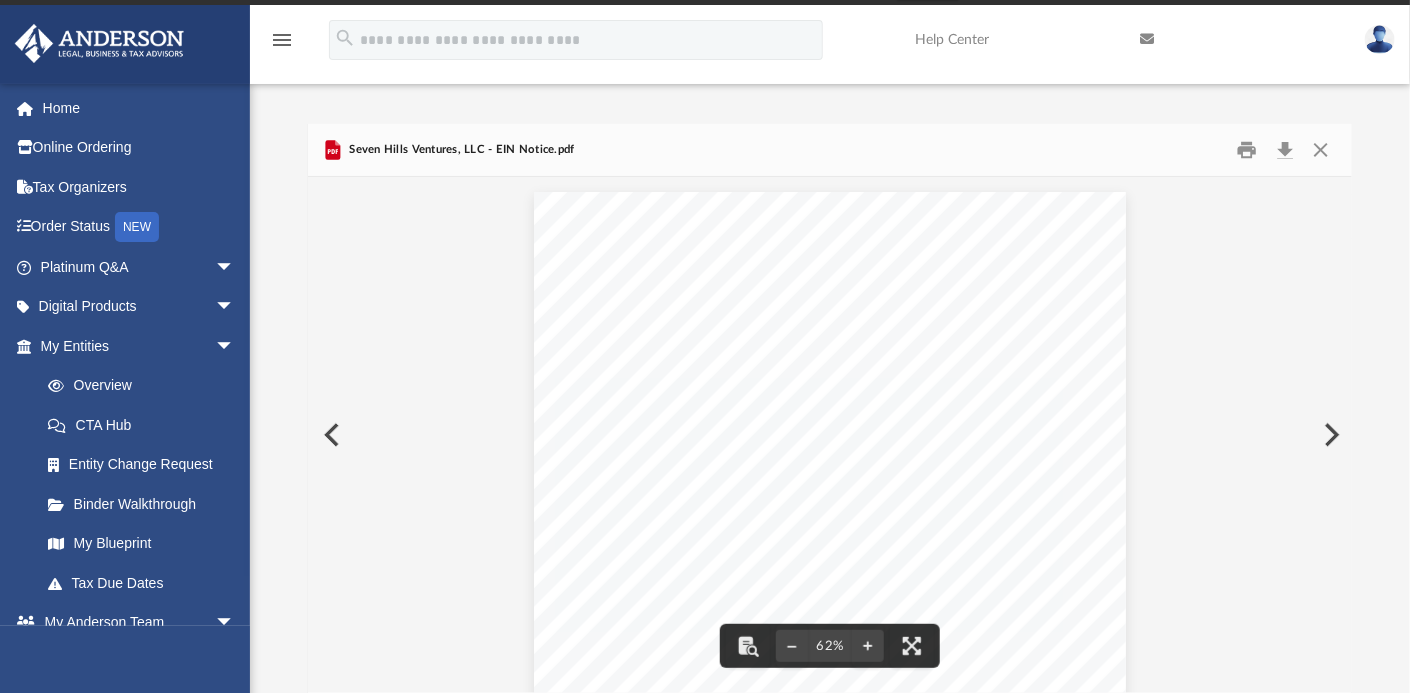 click at bounding box center (1330, 435) 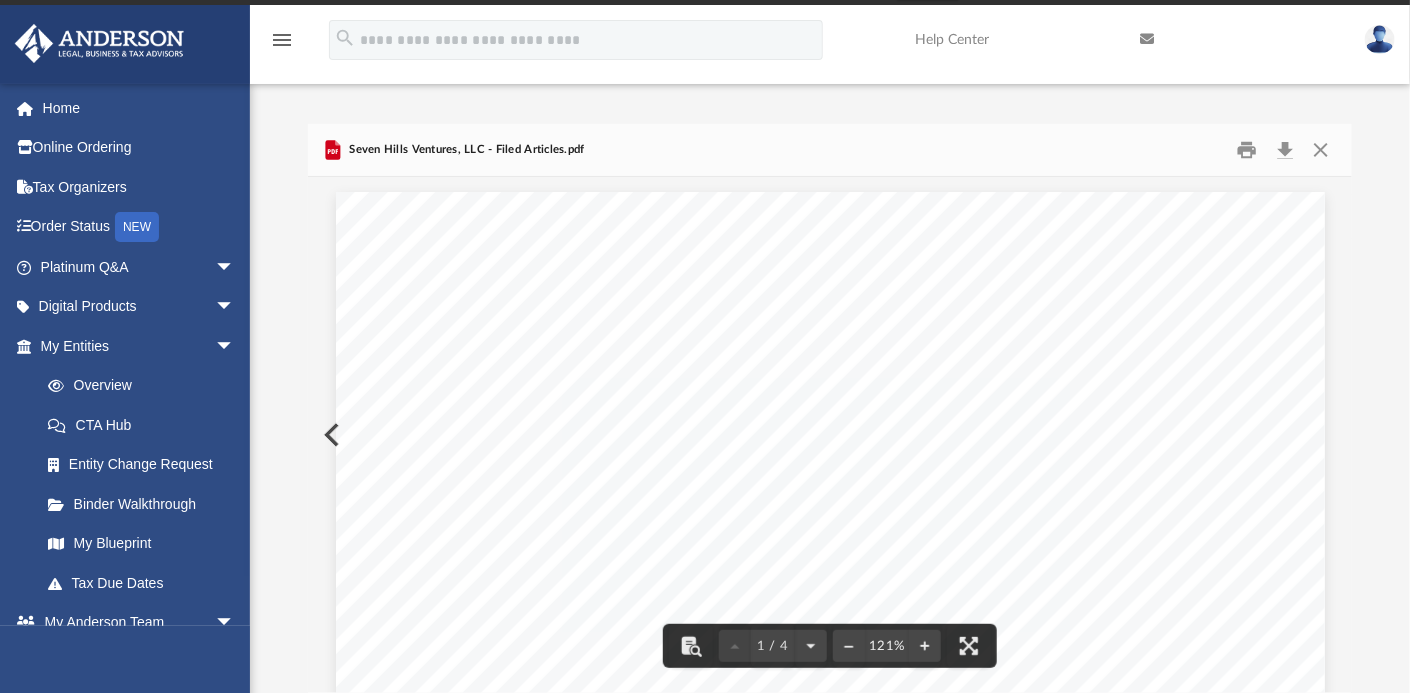 click on "Wyoming Secretary of State Herschler Bldg East, Ste.100 & 101 Cheyenne, WY 82002-0020 Ph. 307-777-7311 Original ID: 2025-001738237 For Office Use Only WY Secretary of State FILED: Aug 5 2025 3:49PM Limited Liability Company Articles of Organization Seven Hills Ventures, LLC ANDERSON REGISTERED AGENTS Signature: James Morris   Date:   08/05/2025 Print Name:   James Morris Title:   Organizer Email:   jmorris@andersonadvisors.com Daytime Phone #:   (800) 706-4741 The name of the limited liability company is: The name and physical address of the registered agent of the limited liability company is: The mailing address of the limited liability company is: The principal office address of the limited liability company is: The organizer of the limited liability company is: I. II. III. IV. V. 1716 Capitol Ave Suite 100 Cheyenne, WY 82001 1718 Capitol Ave. Cheyenne, WY 82001 1718 Capitol Ave. Cheyenne, WY 82001 James Morris 3225 McLeod Drive, Suite 100, Las Vegas, NV 89121 Page 1 of 4 Signature: James Morris   Date:" at bounding box center (830, 2797) 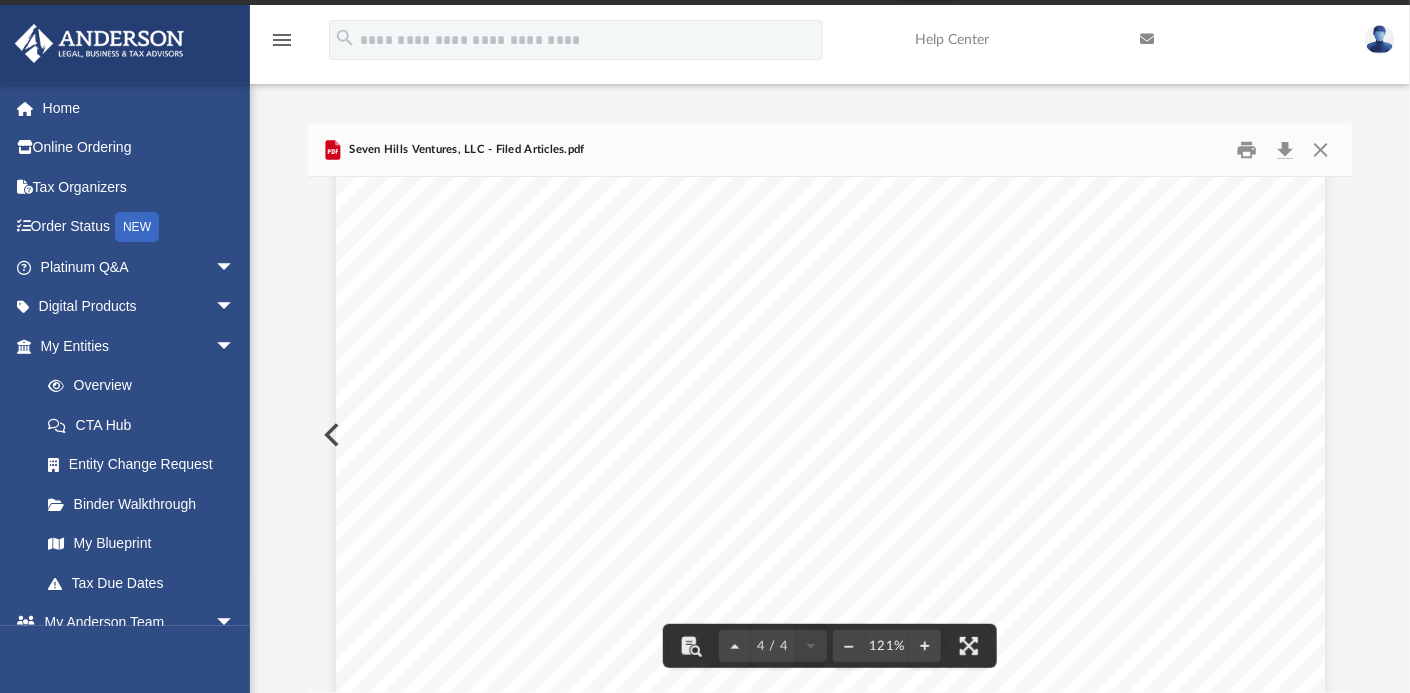scroll, scrollTop: 4723, scrollLeft: 0, axis: vertical 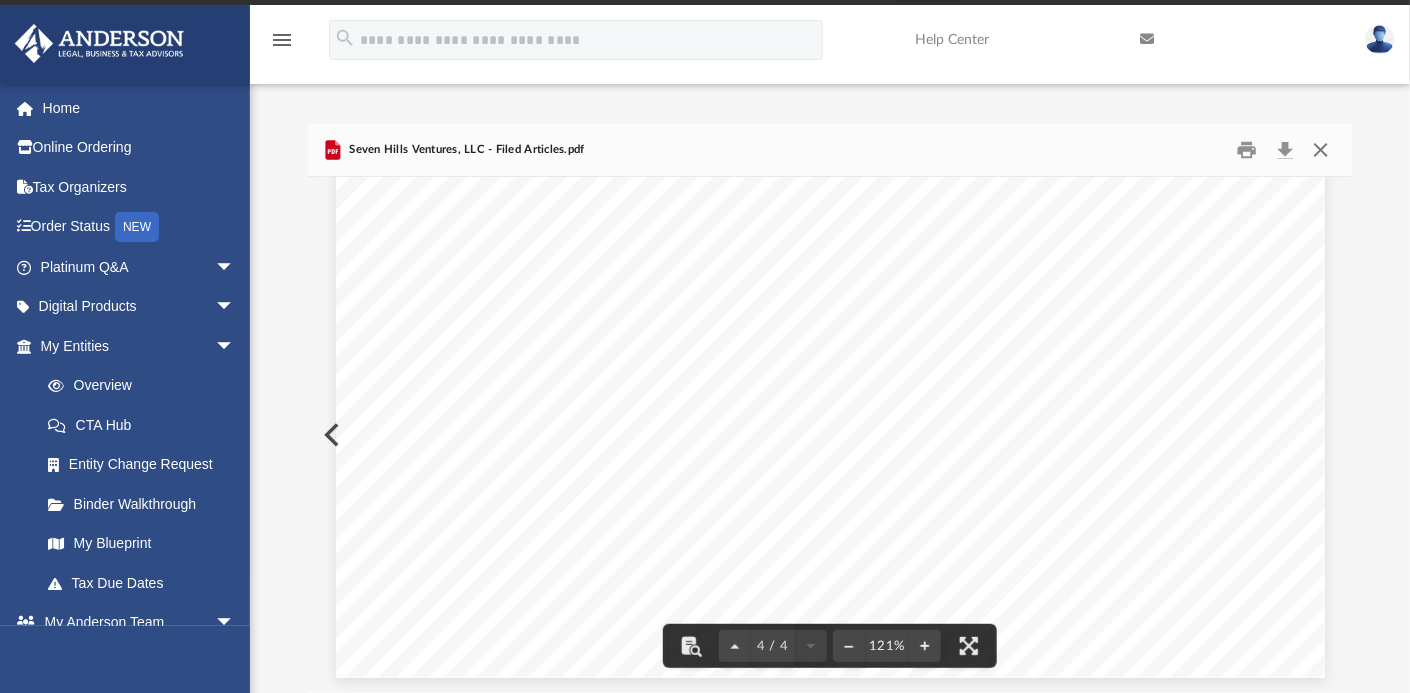 click at bounding box center [1321, 150] 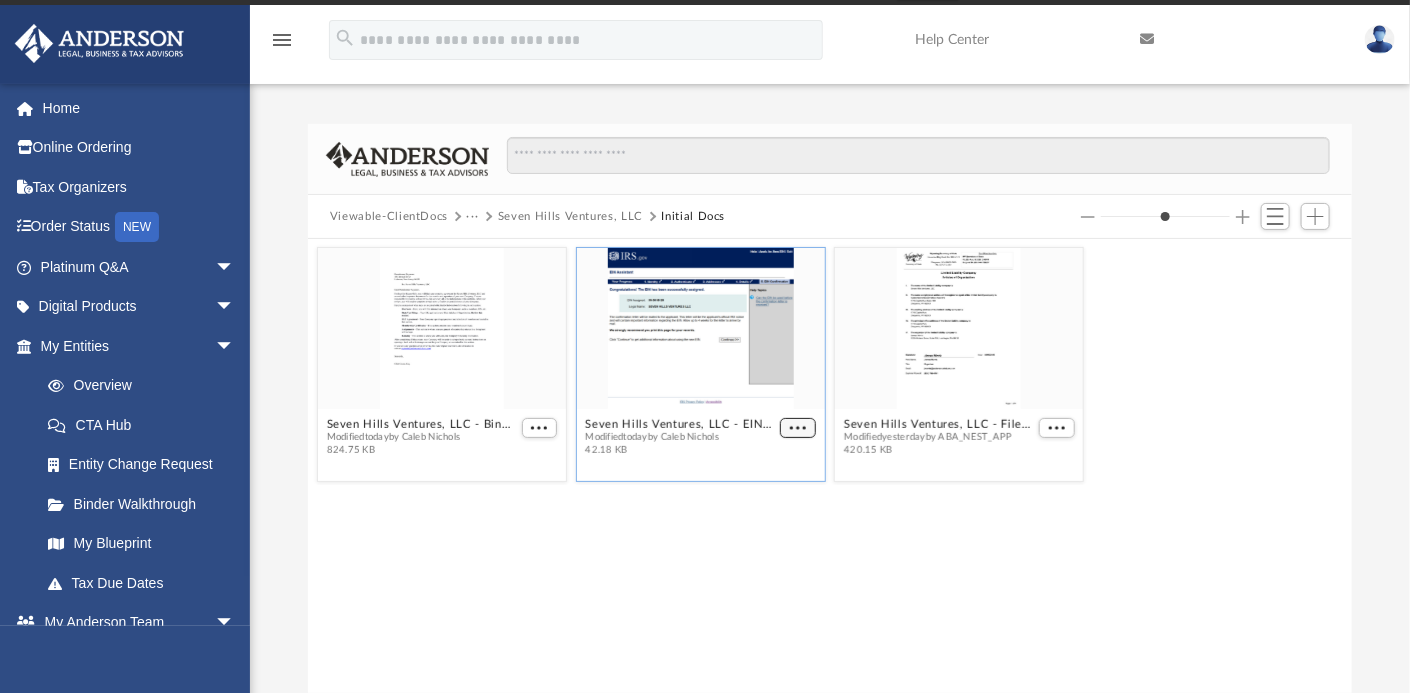 click at bounding box center [798, 428] 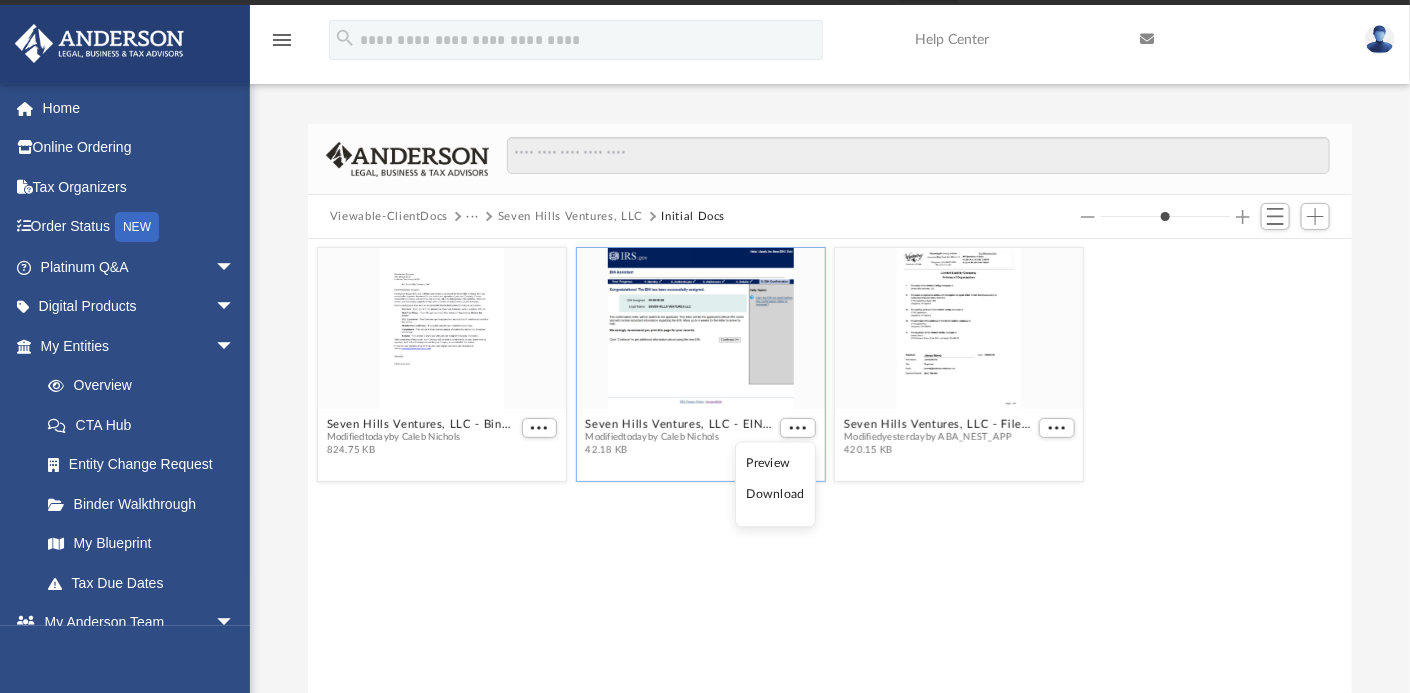 click on "Preview" at bounding box center [776, 463] 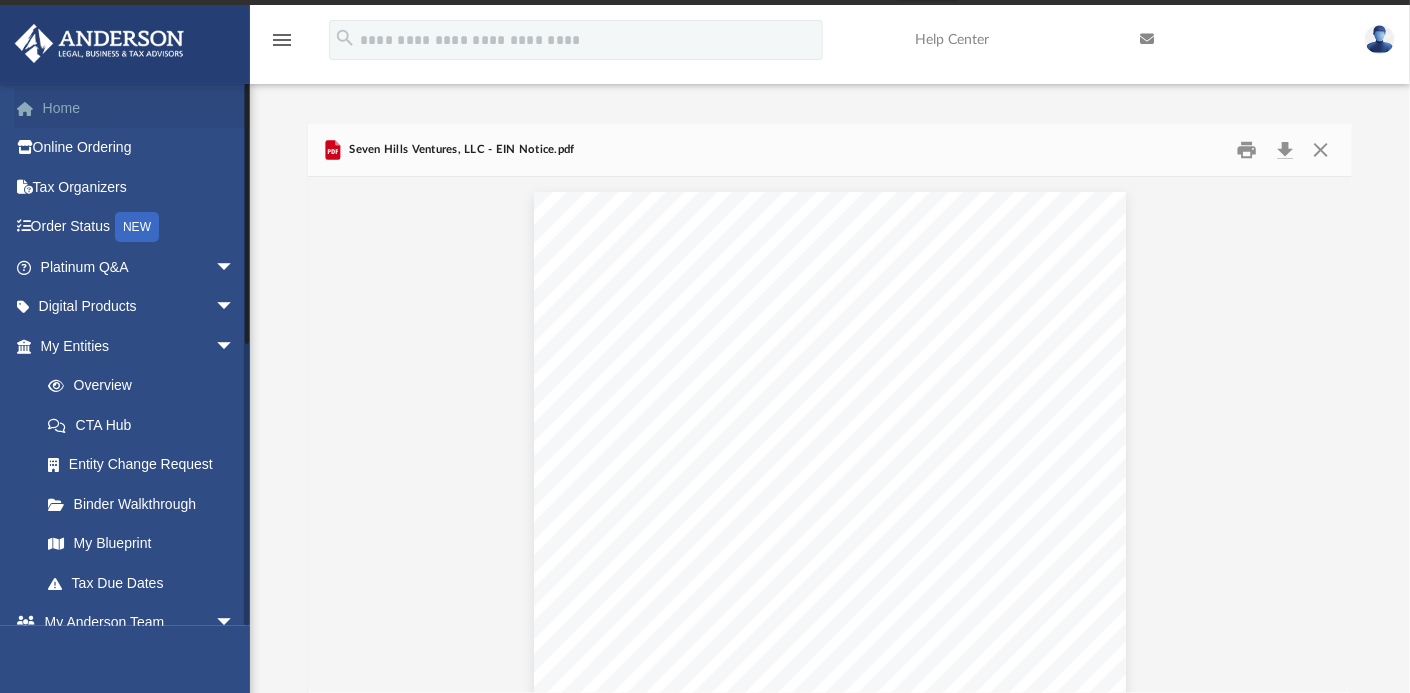 click at bounding box center (35, 109) 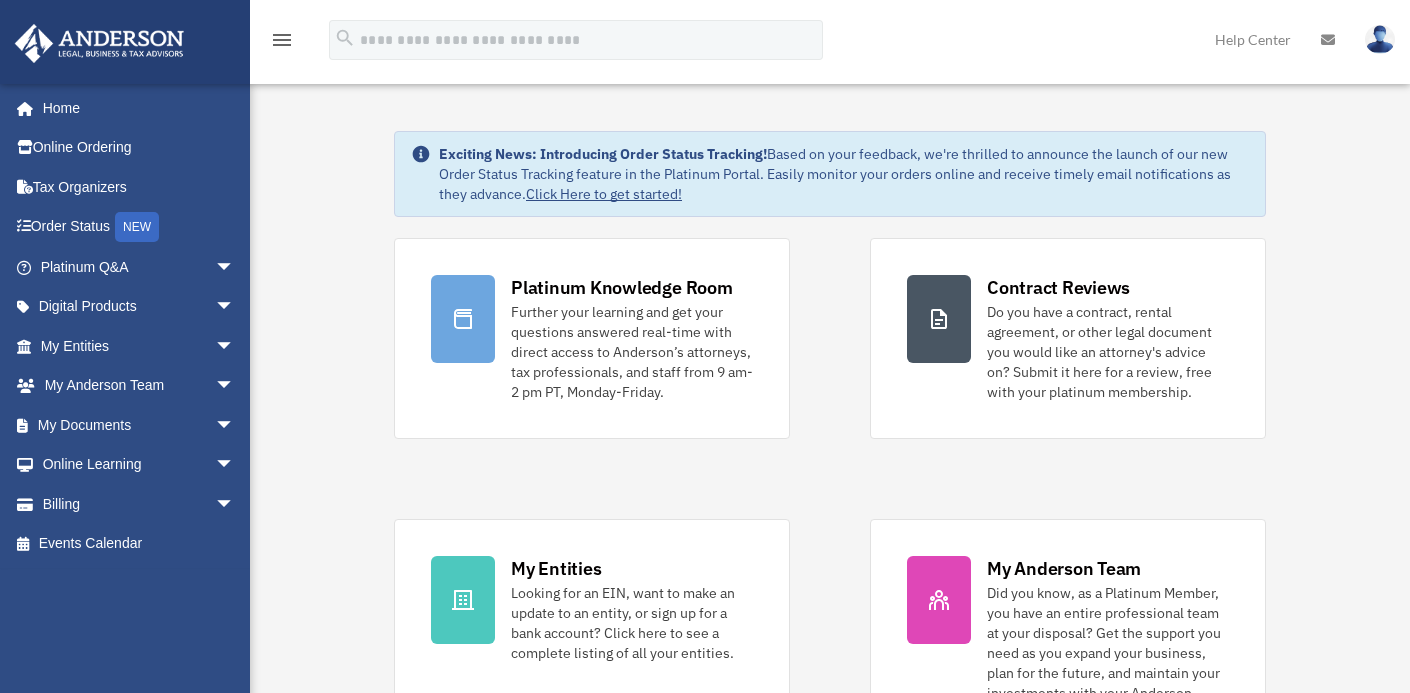 scroll, scrollTop: 0, scrollLeft: 0, axis: both 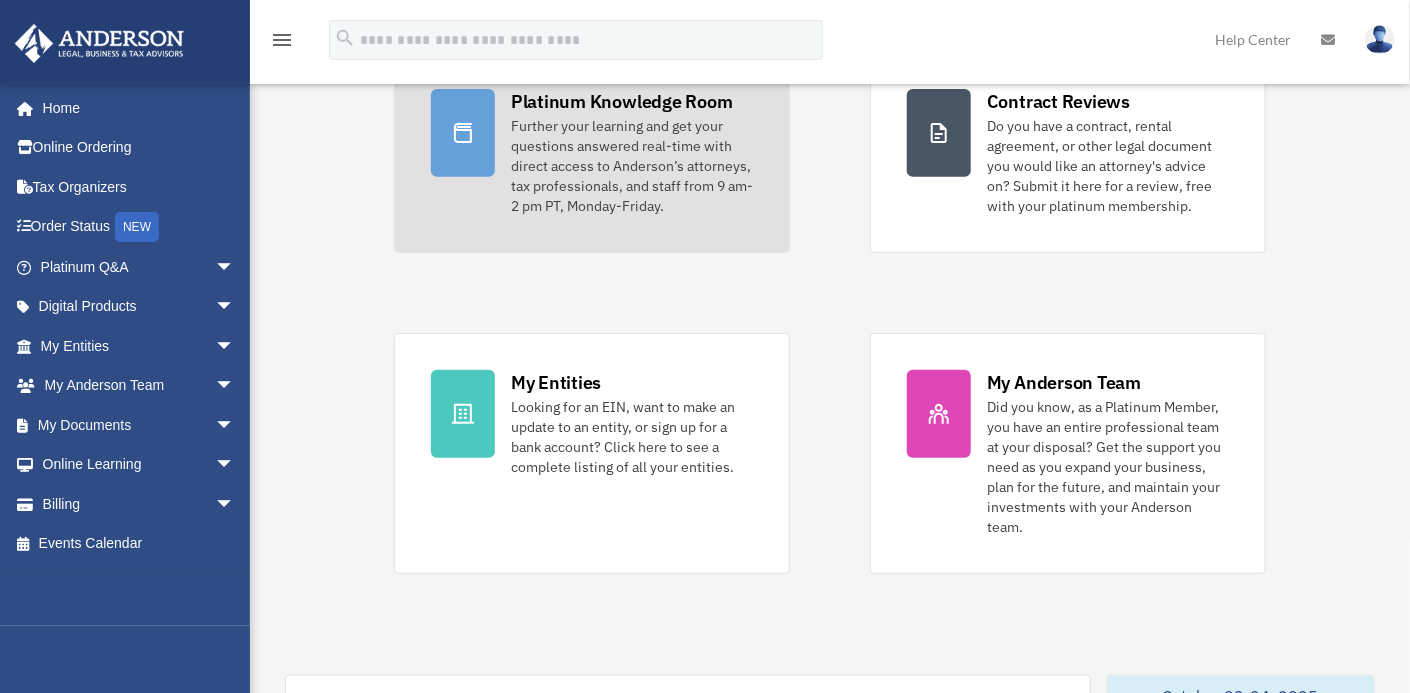 click on "Platinum Knowledge Room" at bounding box center [622, 101] 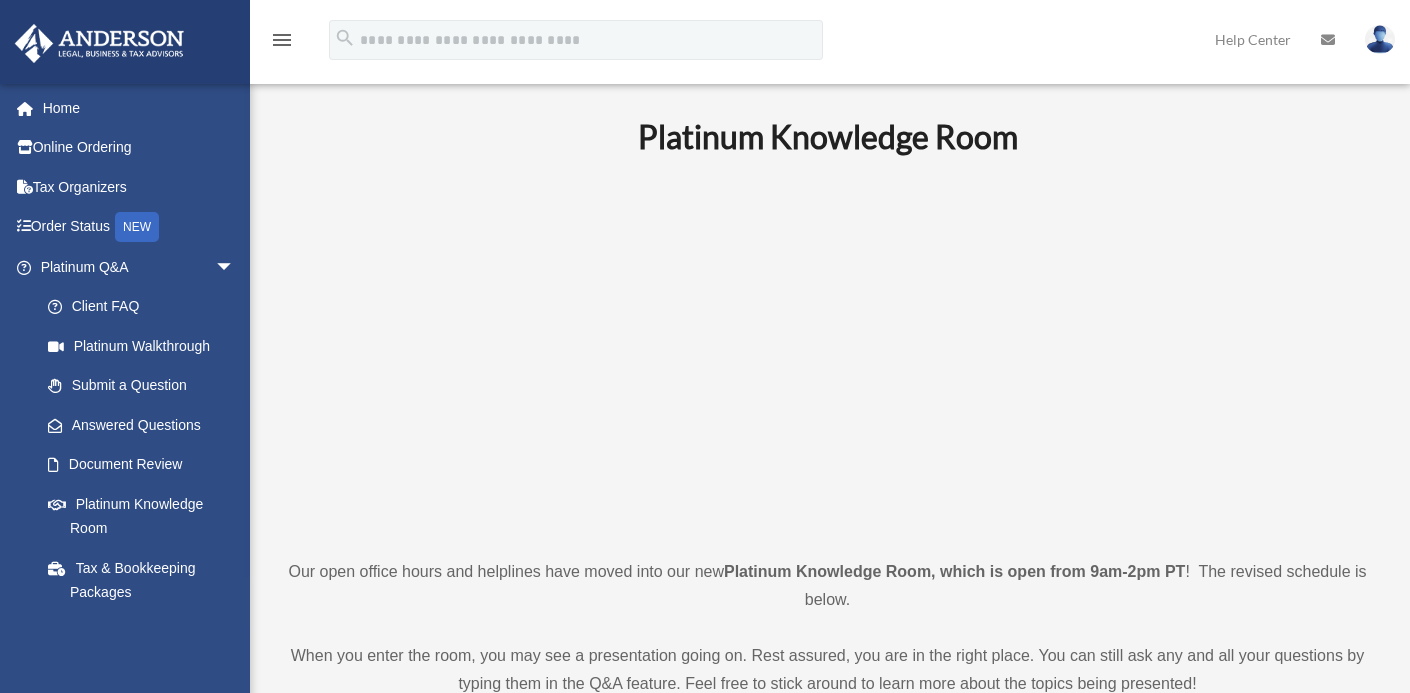scroll, scrollTop: 0, scrollLeft: 0, axis: both 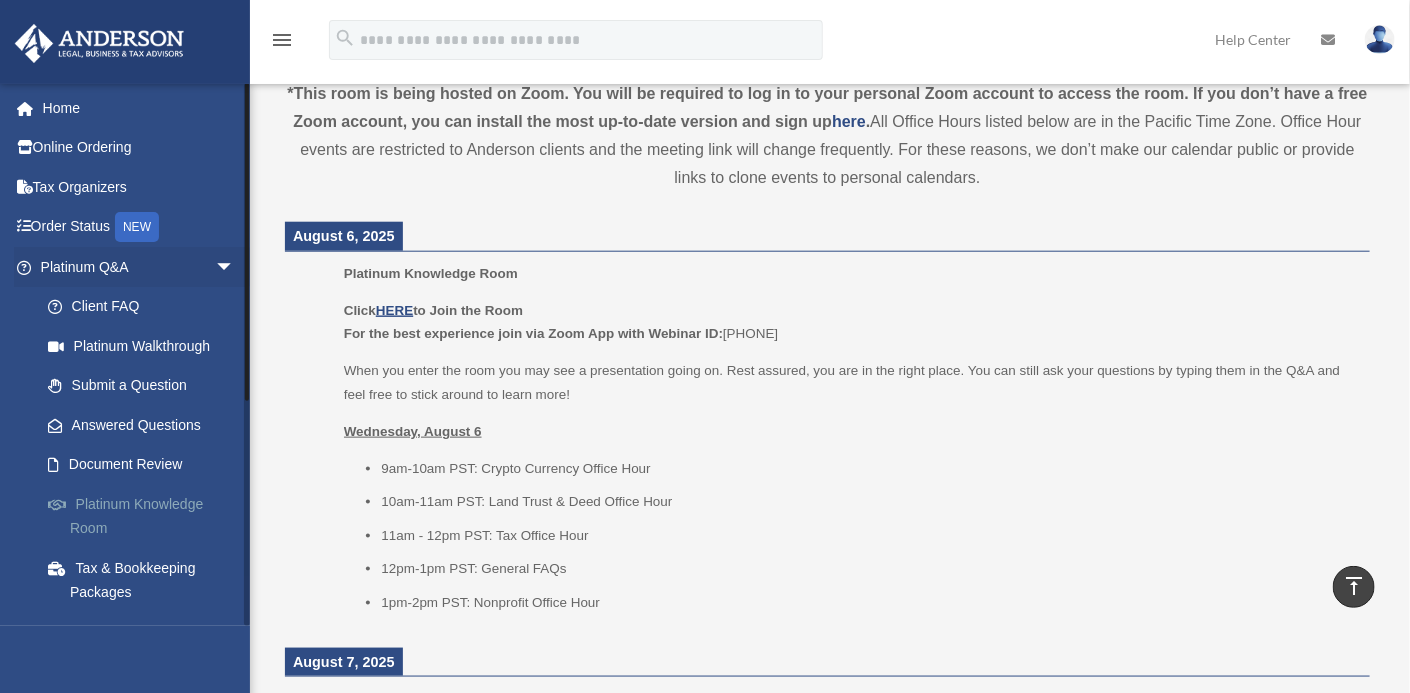 click on "Platinum Knowledge Room" at bounding box center [146, 516] 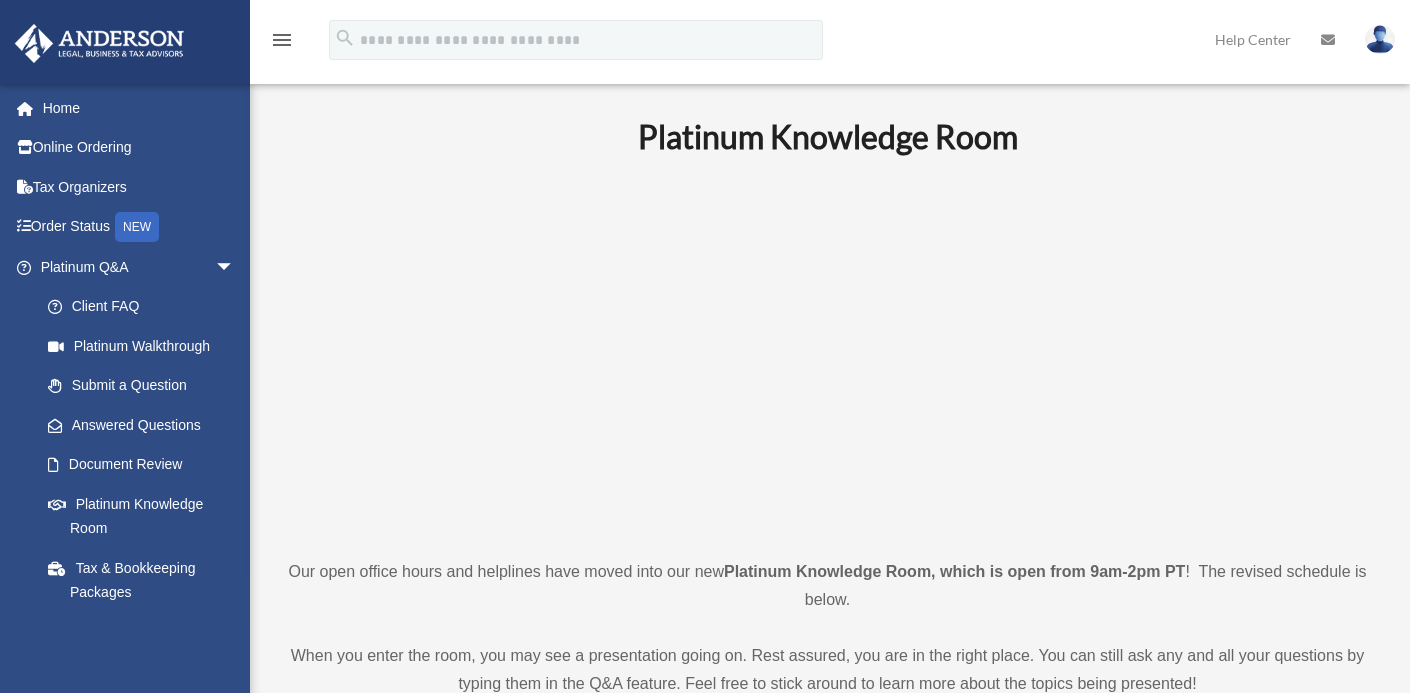 scroll, scrollTop: 0, scrollLeft: 0, axis: both 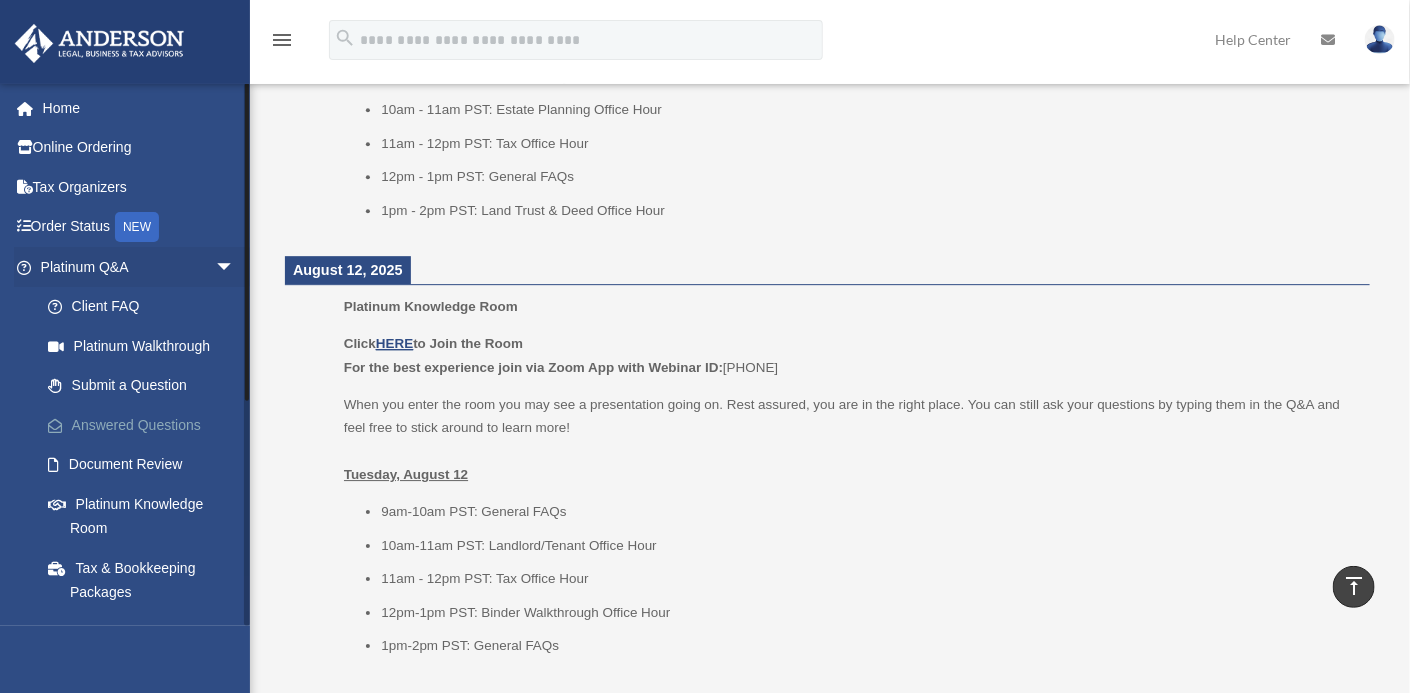click on "Answered Questions" at bounding box center (146, 425) 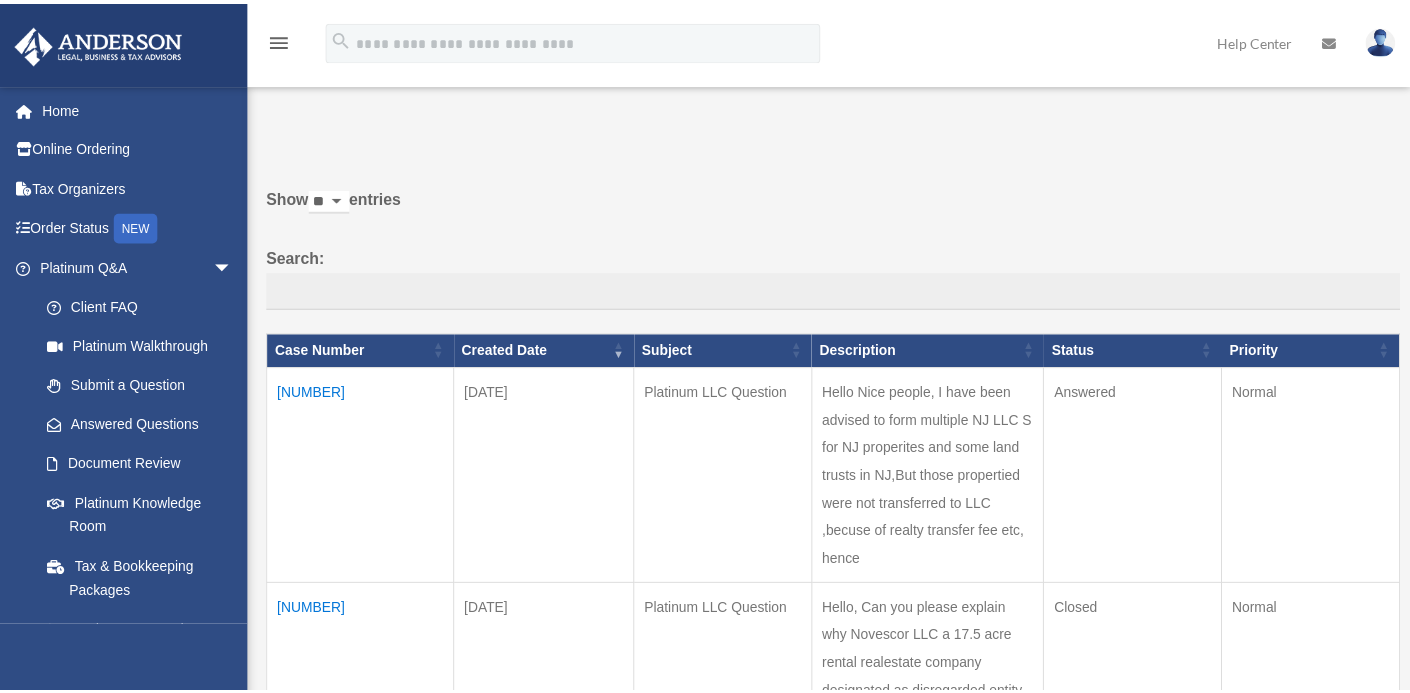 scroll, scrollTop: 0, scrollLeft: 0, axis: both 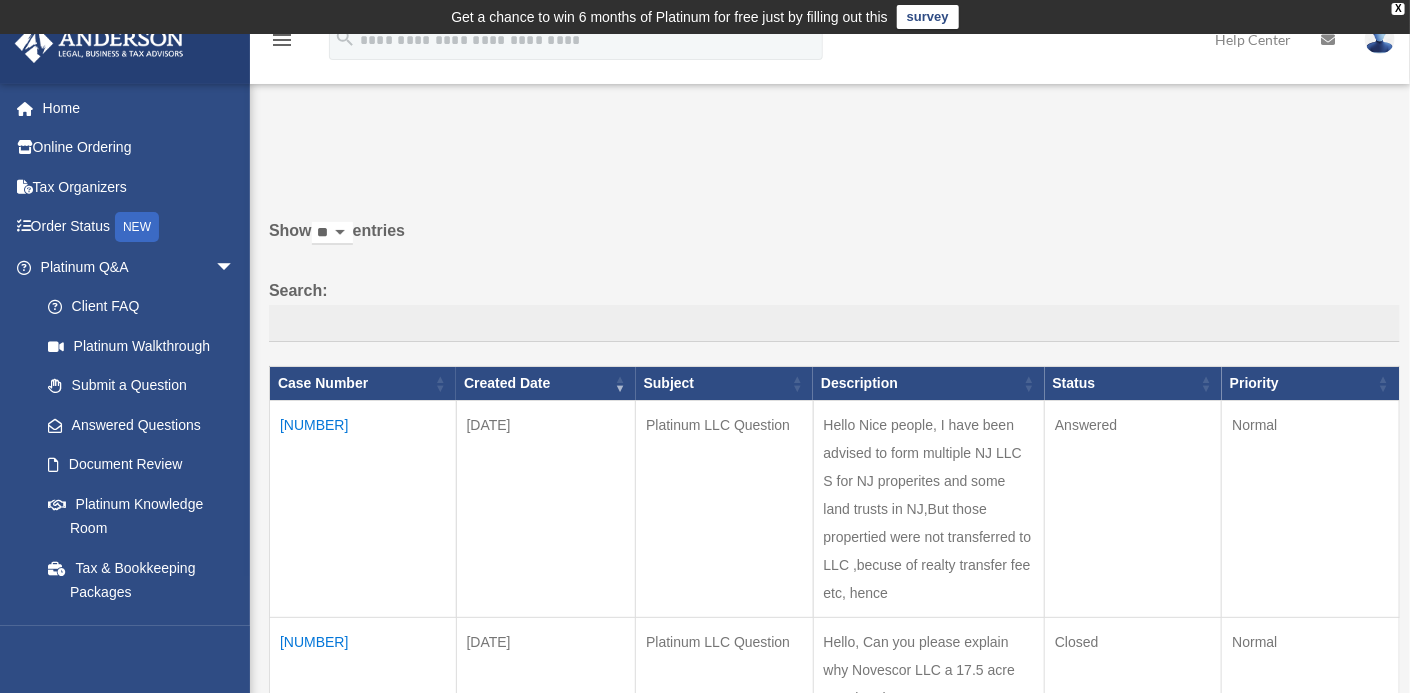 click on "[NUMBER]" at bounding box center [363, 509] 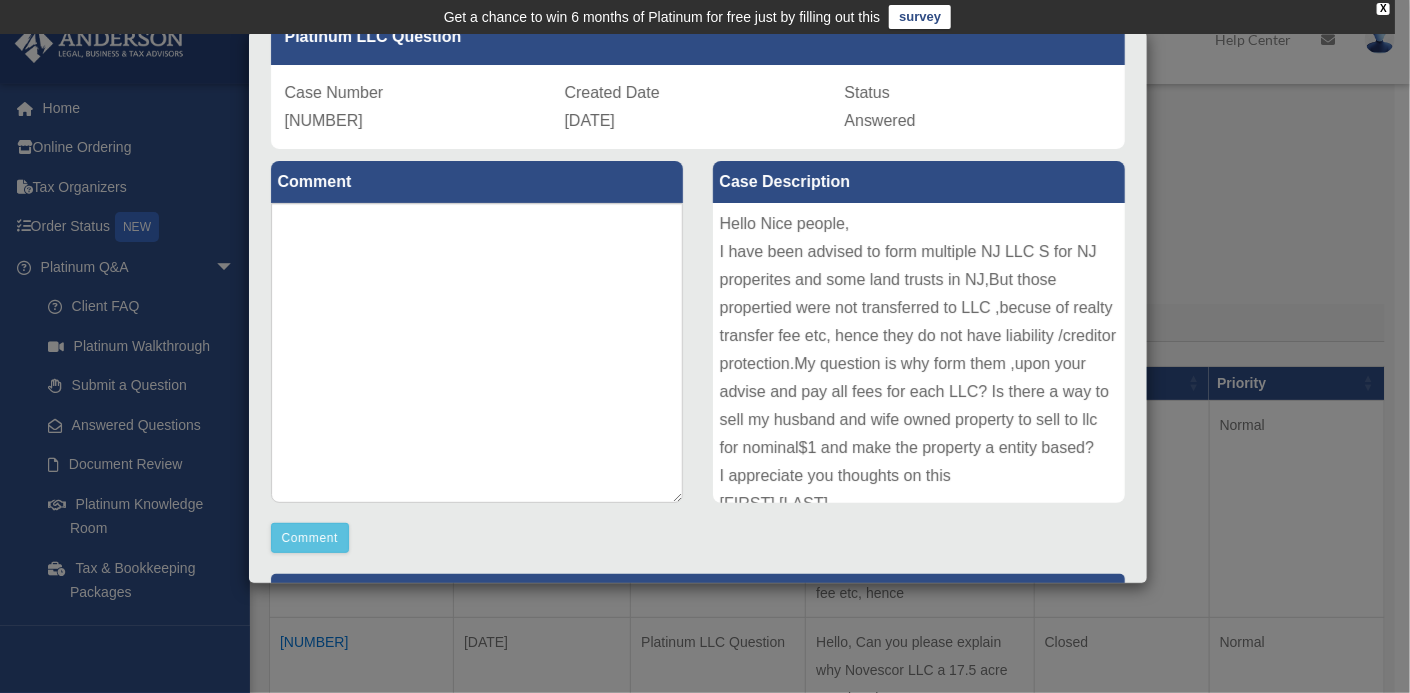scroll, scrollTop: 155, scrollLeft: 0, axis: vertical 